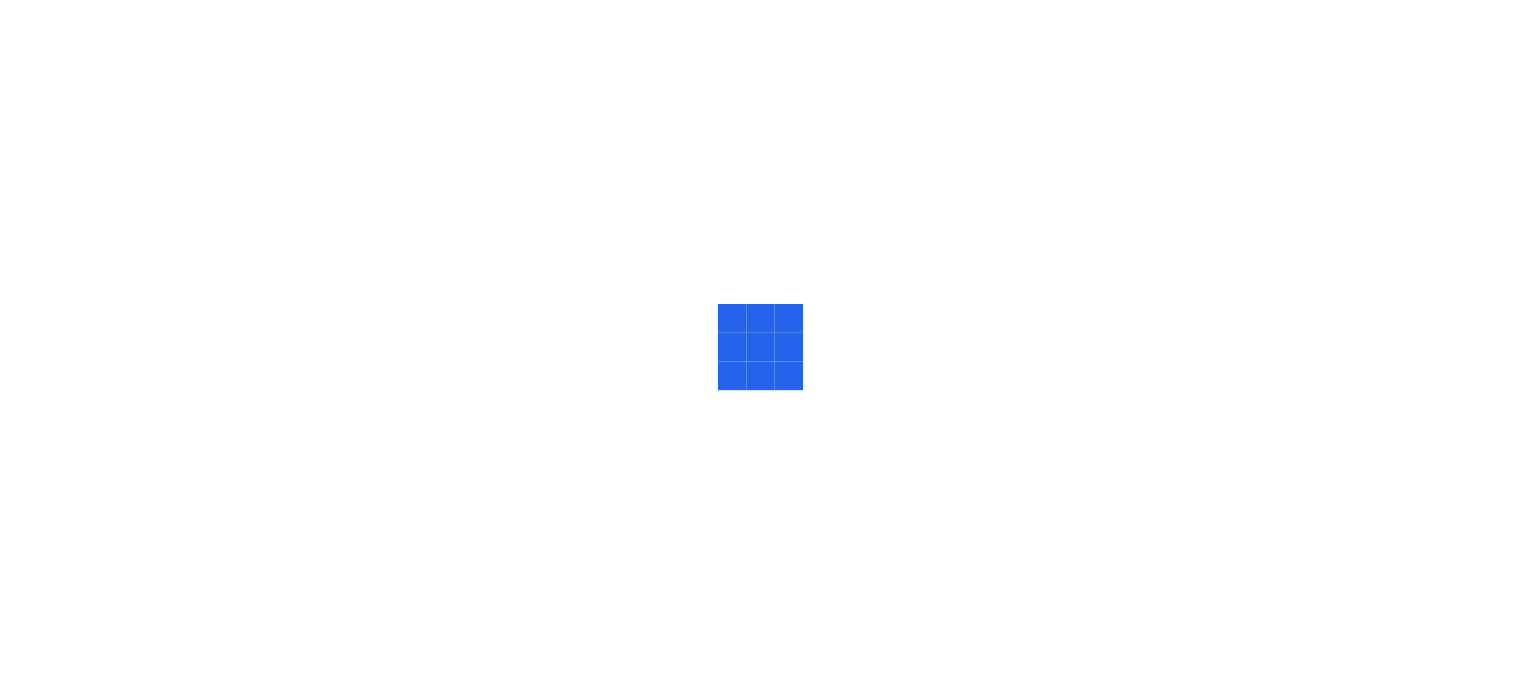 scroll, scrollTop: 0, scrollLeft: 0, axis: both 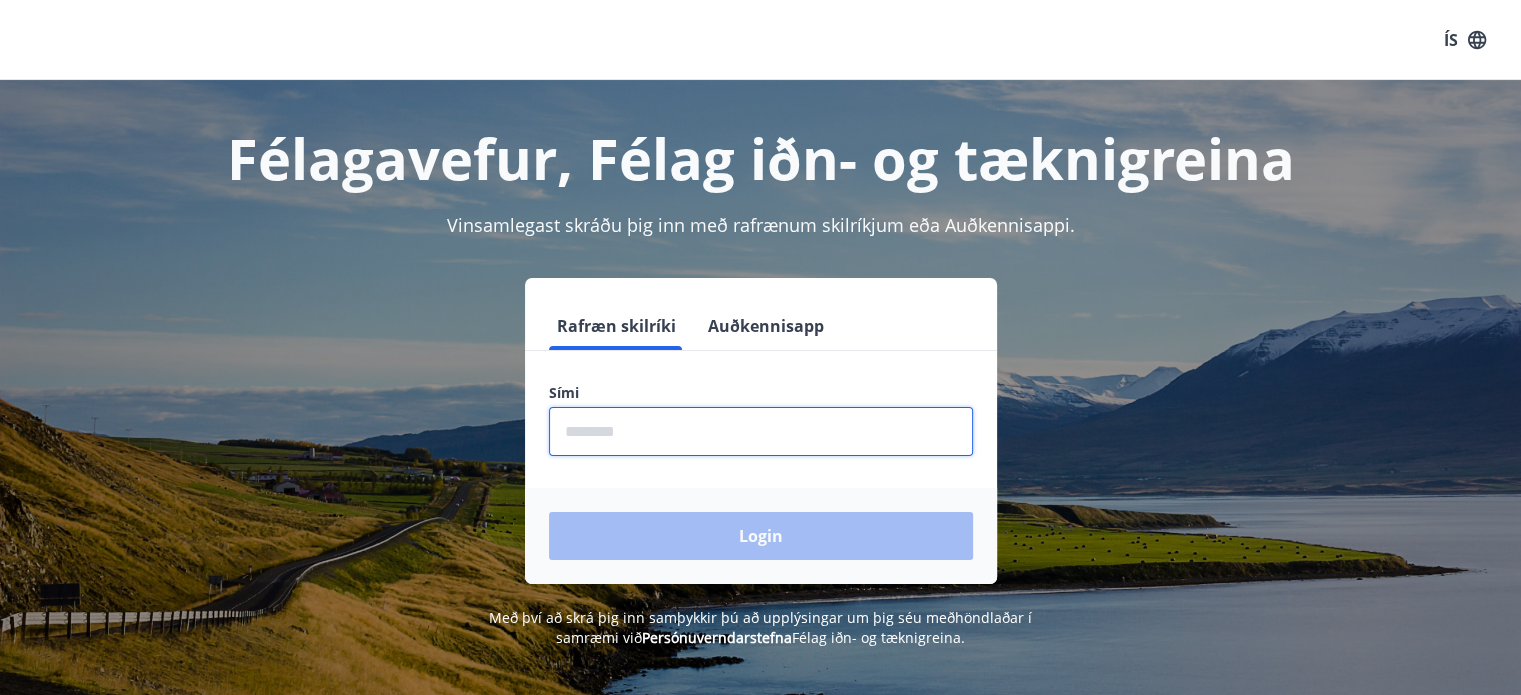 click at bounding box center (761, 431) 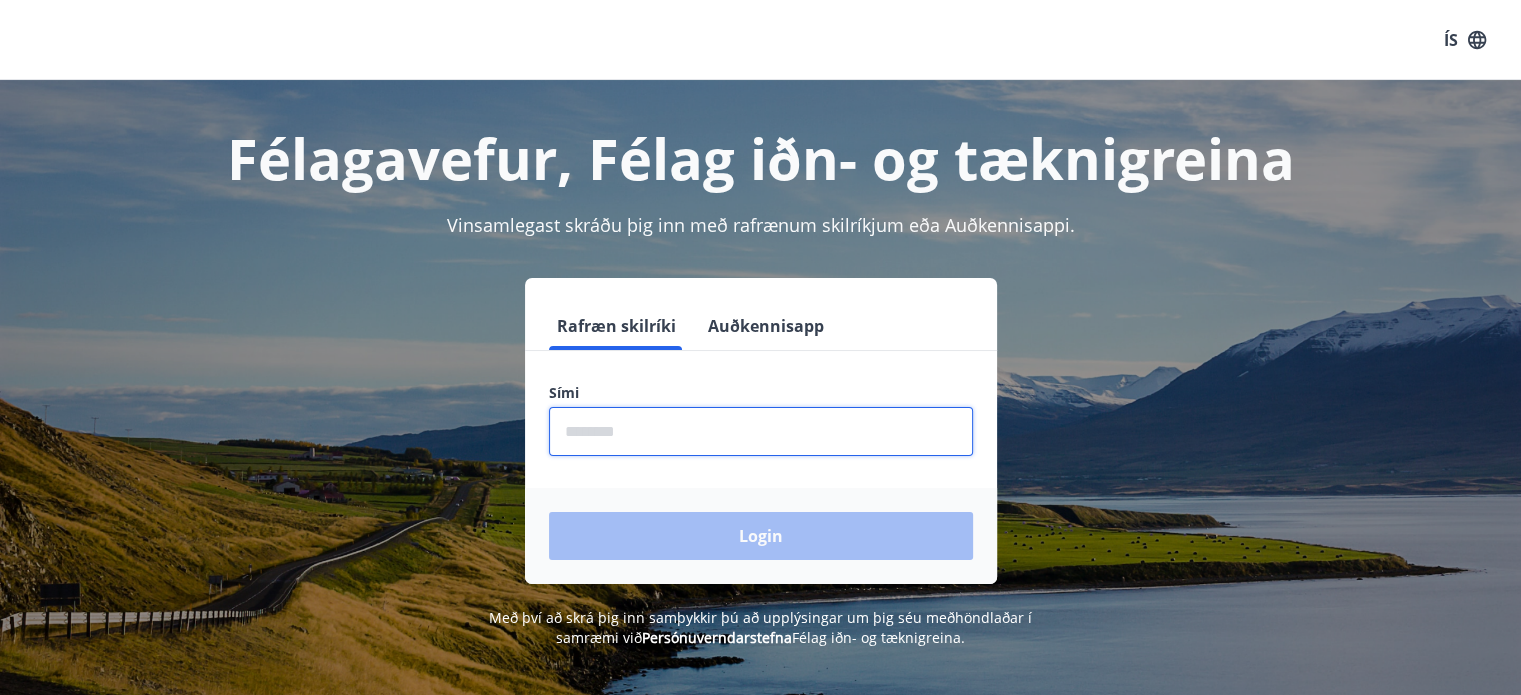 type on "********" 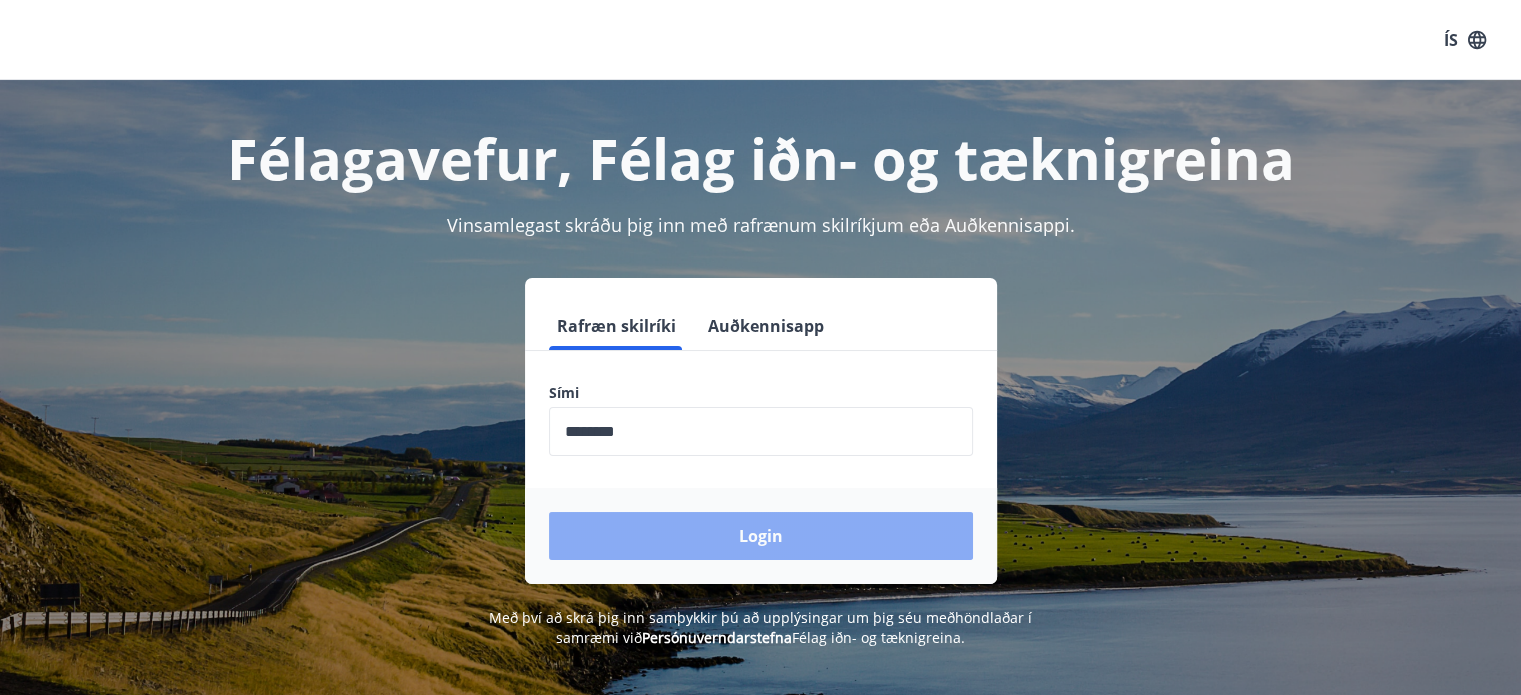 click on "Login" at bounding box center (761, 536) 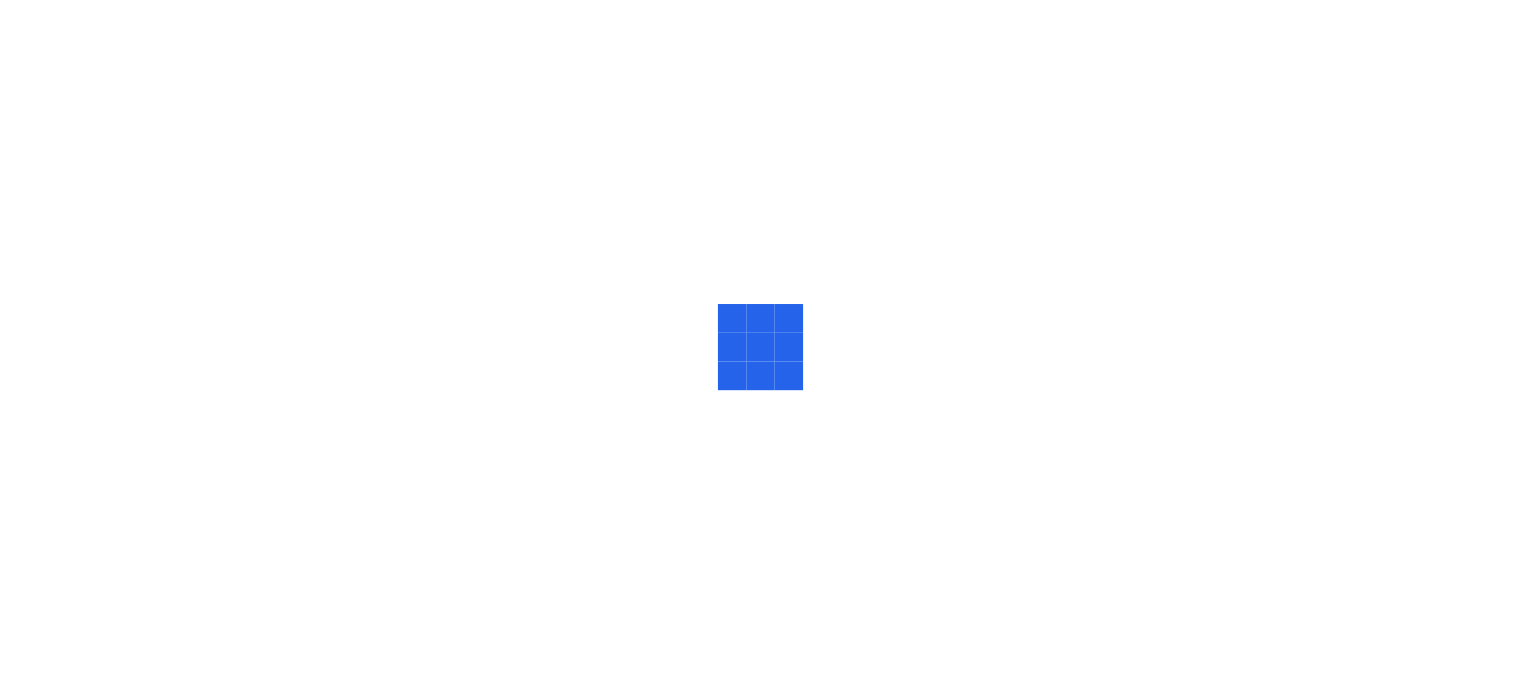 scroll, scrollTop: 0, scrollLeft: 0, axis: both 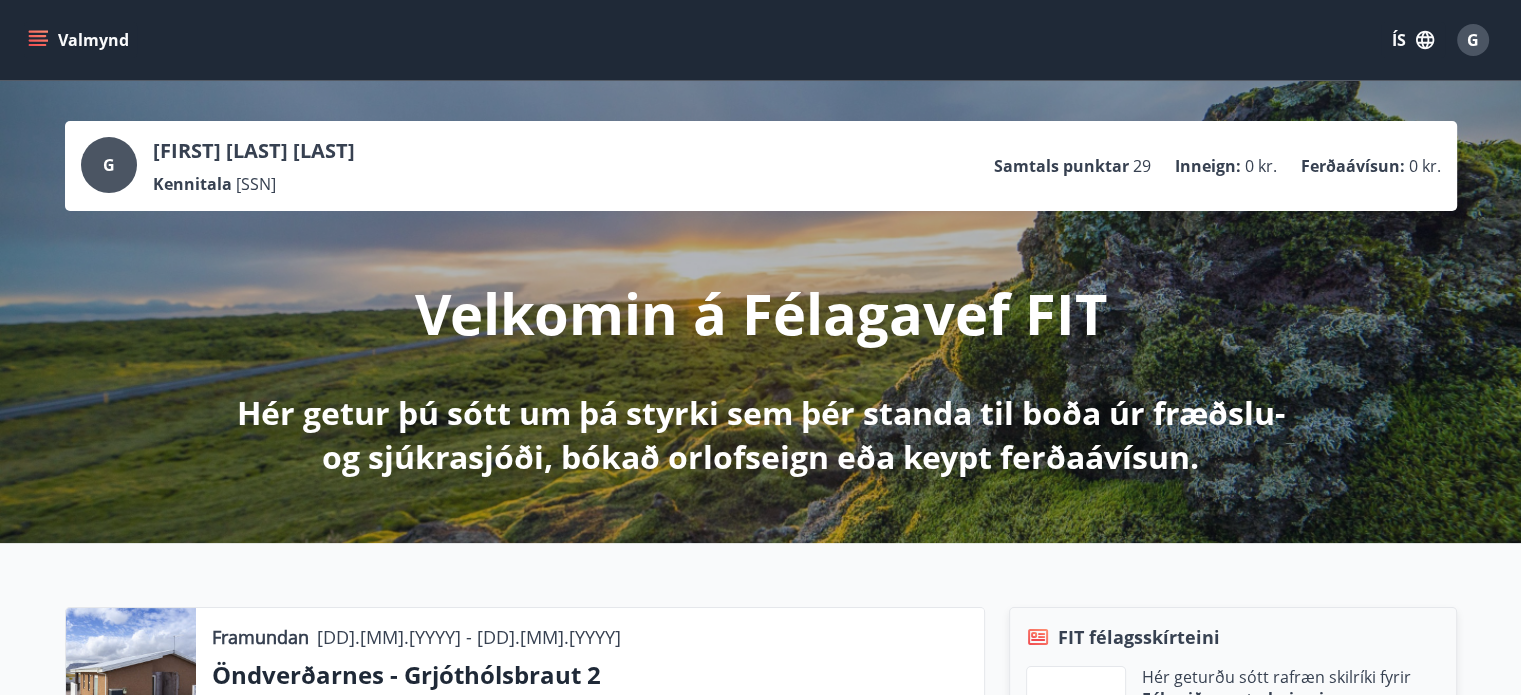 click 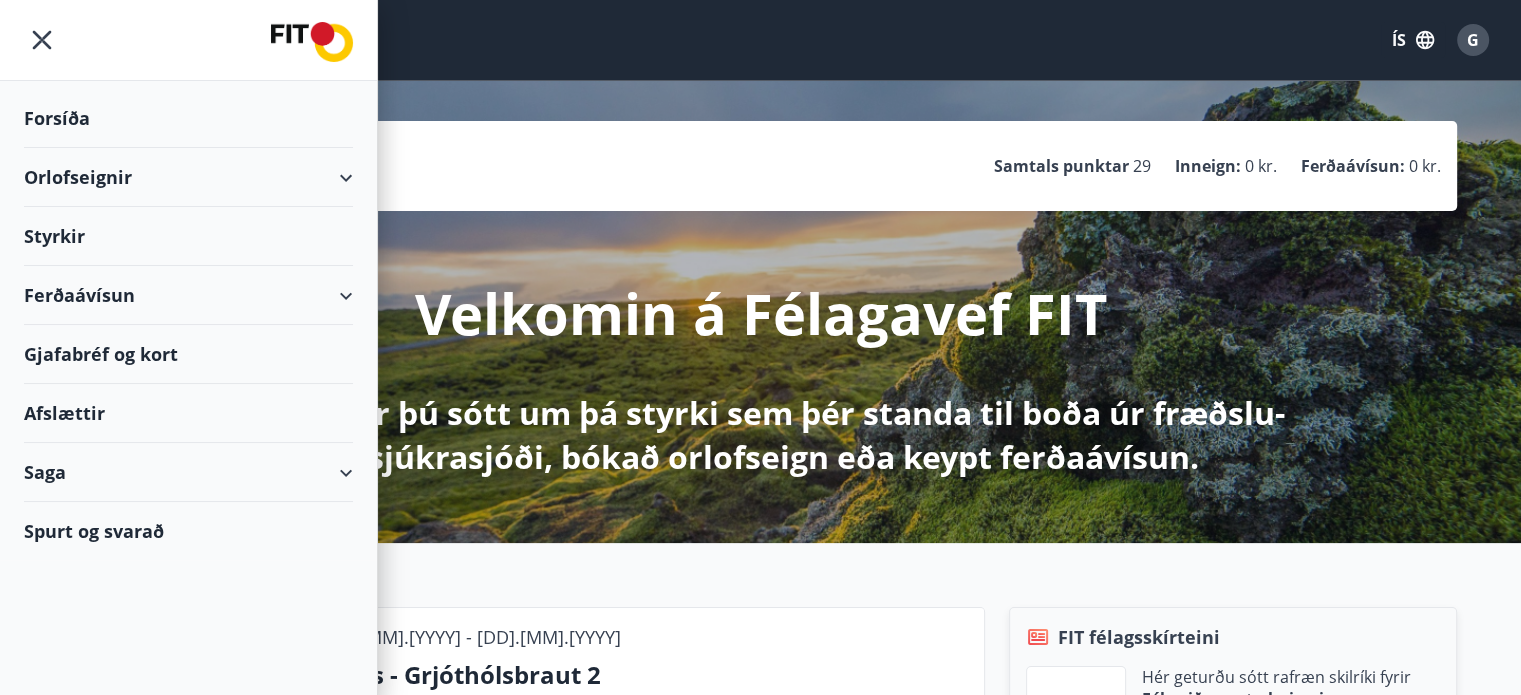 click on "Ferðaávísun" at bounding box center (188, 295) 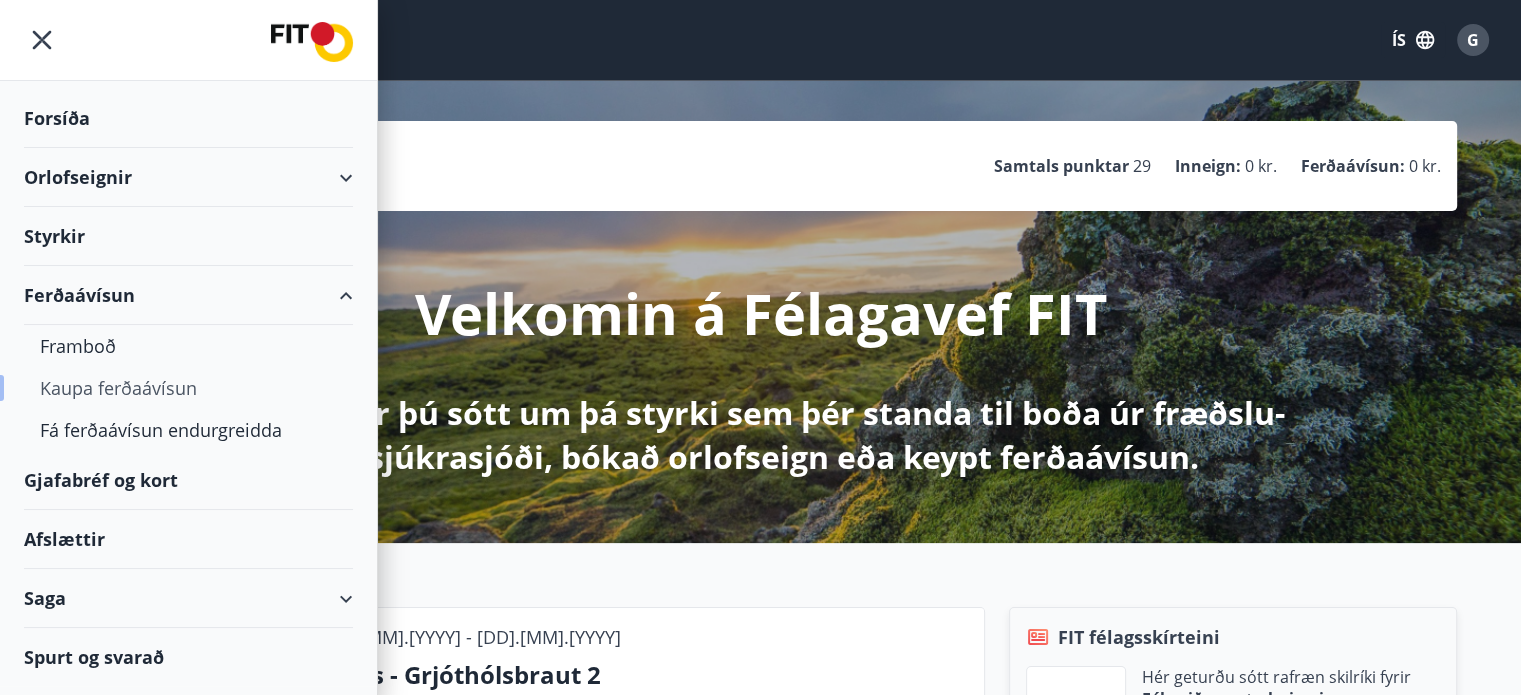click on "Kaupa ferðaávísun" at bounding box center [188, 388] 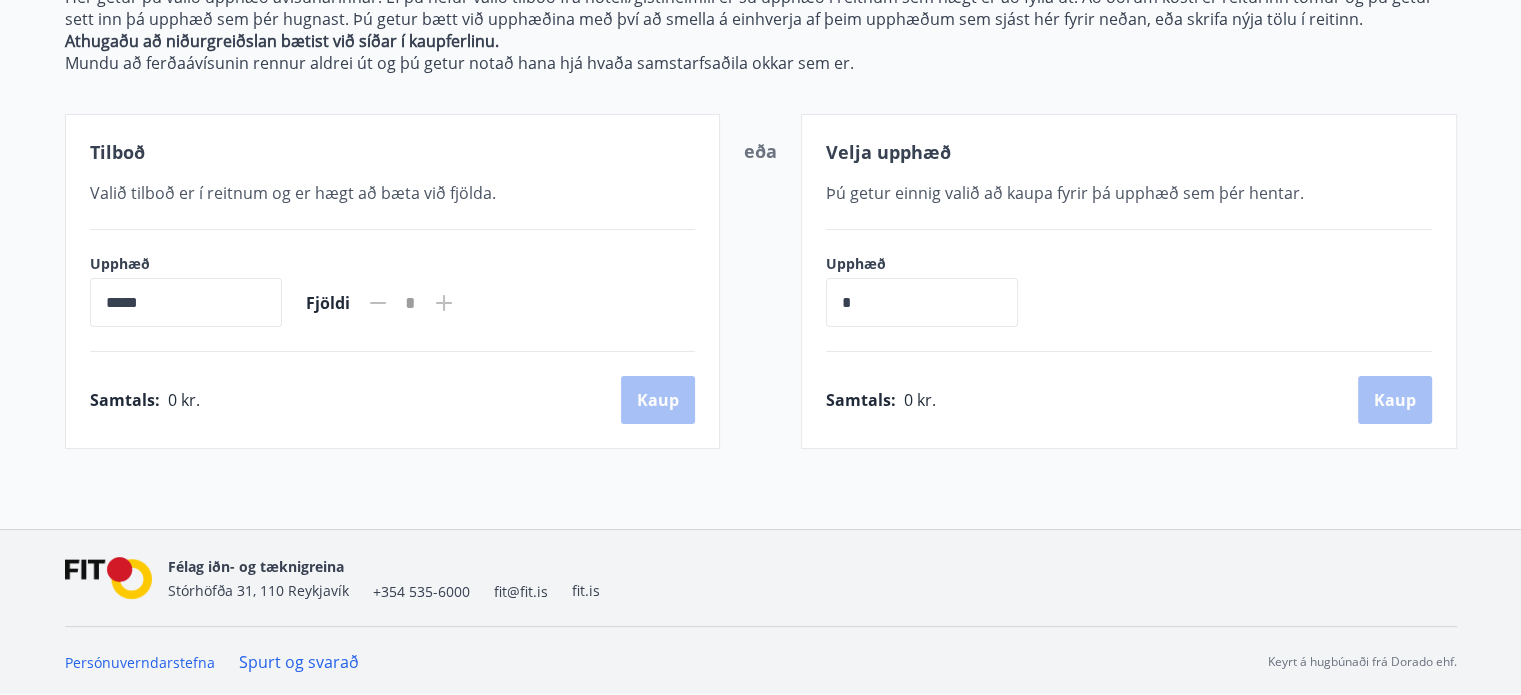 scroll, scrollTop: 0, scrollLeft: 0, axis: both 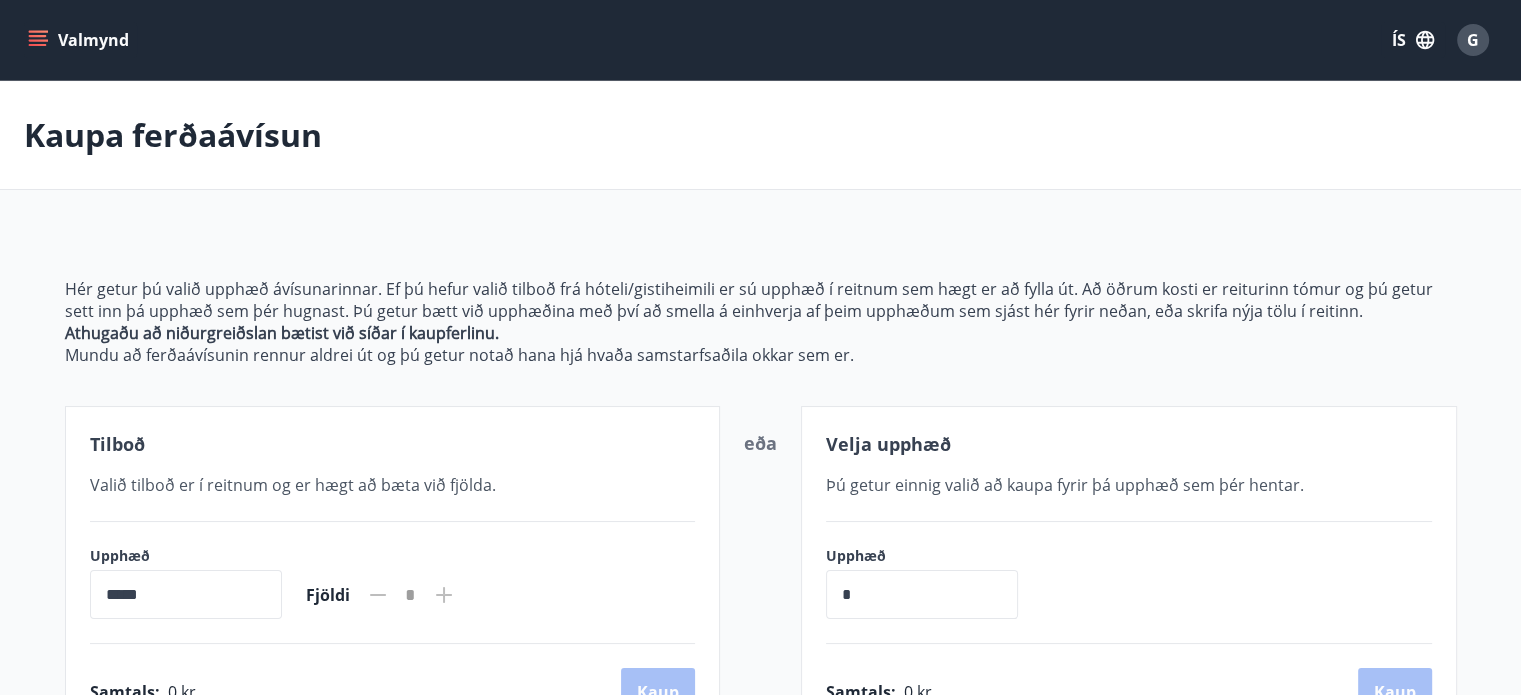 click 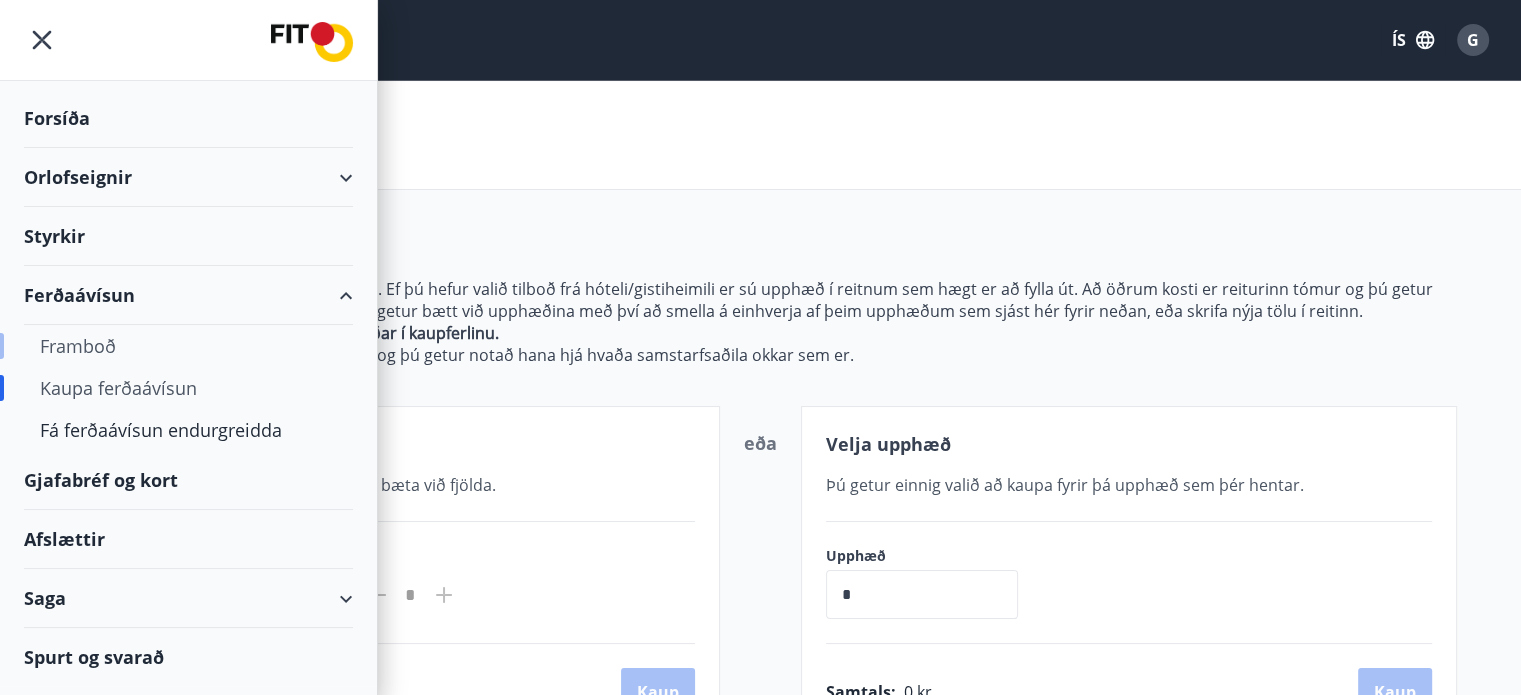click on "Framboð" at bounding box center (188, 346) 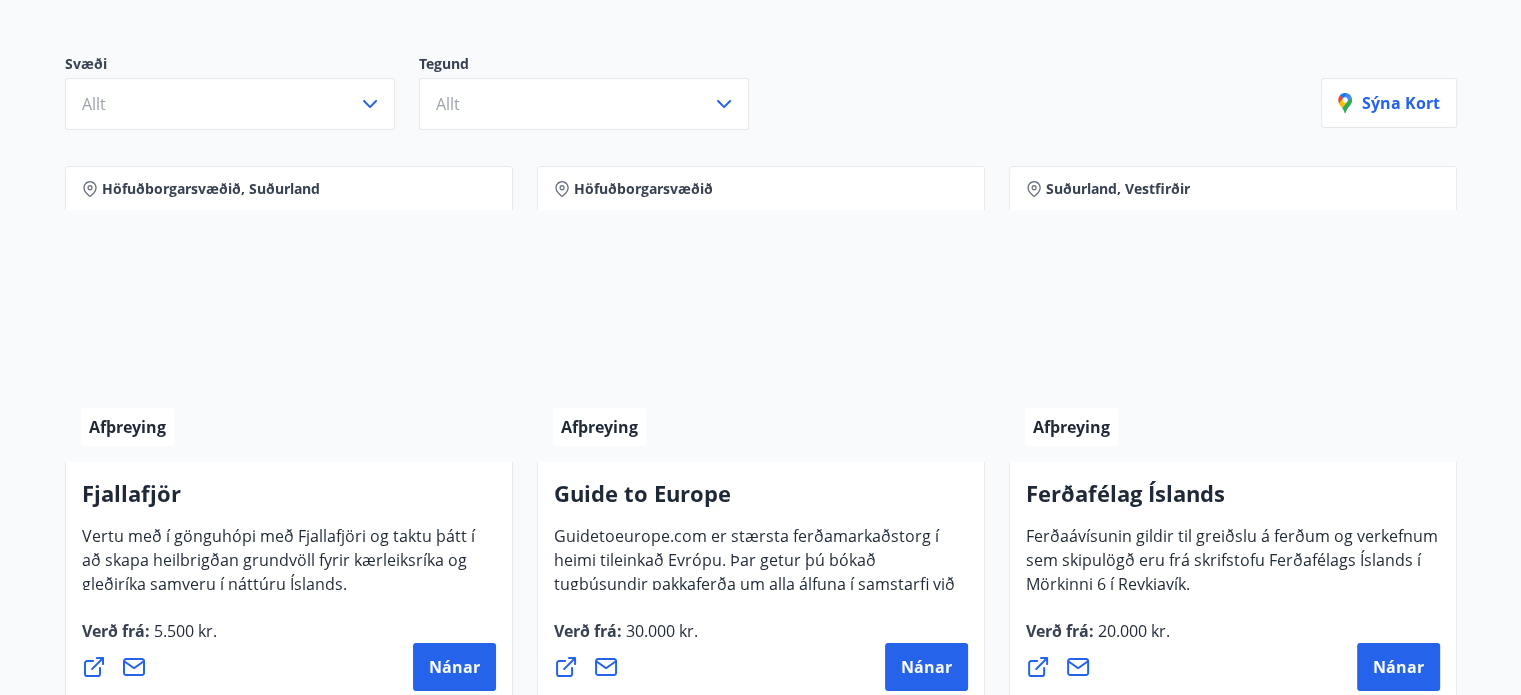scroll, scrollTop: 222, scrollLeft: 0, axis: vertical 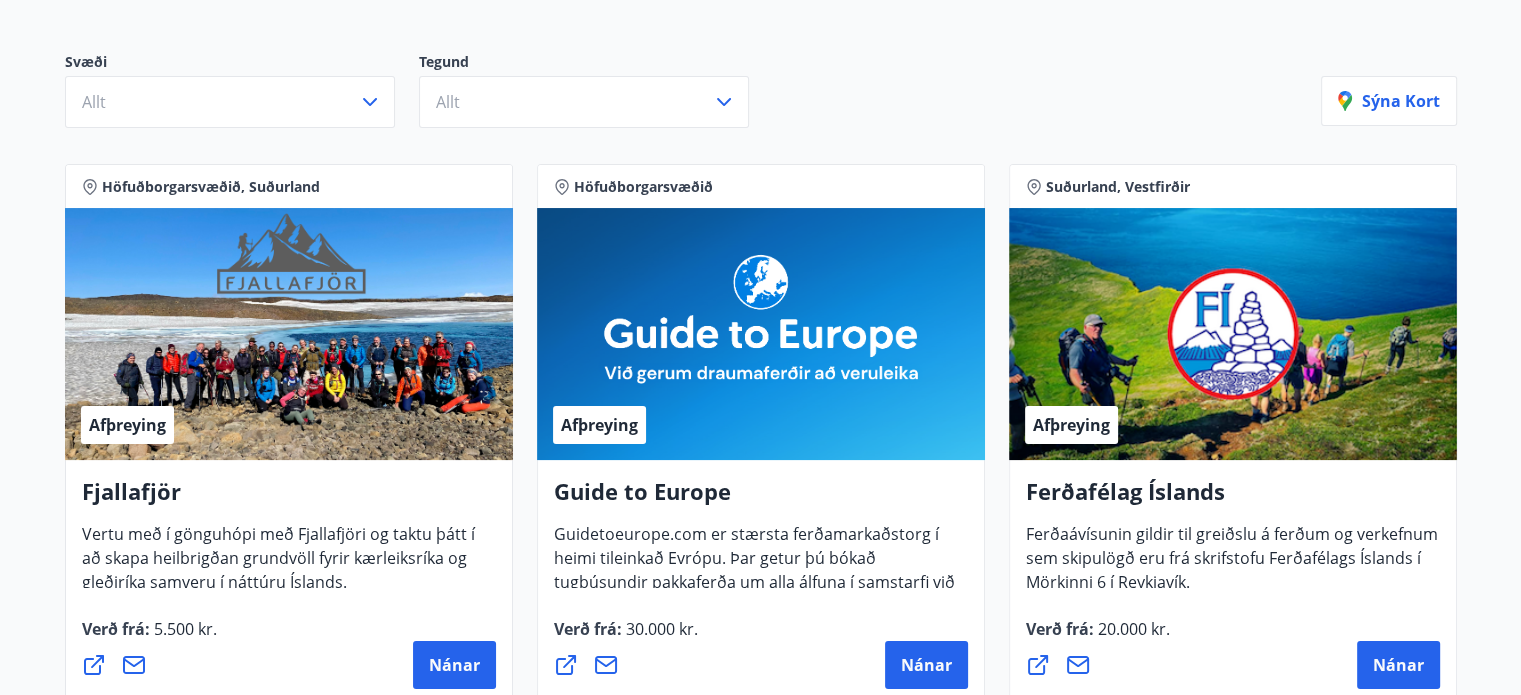 click on "Tegund" at bounding box center [596, 64] 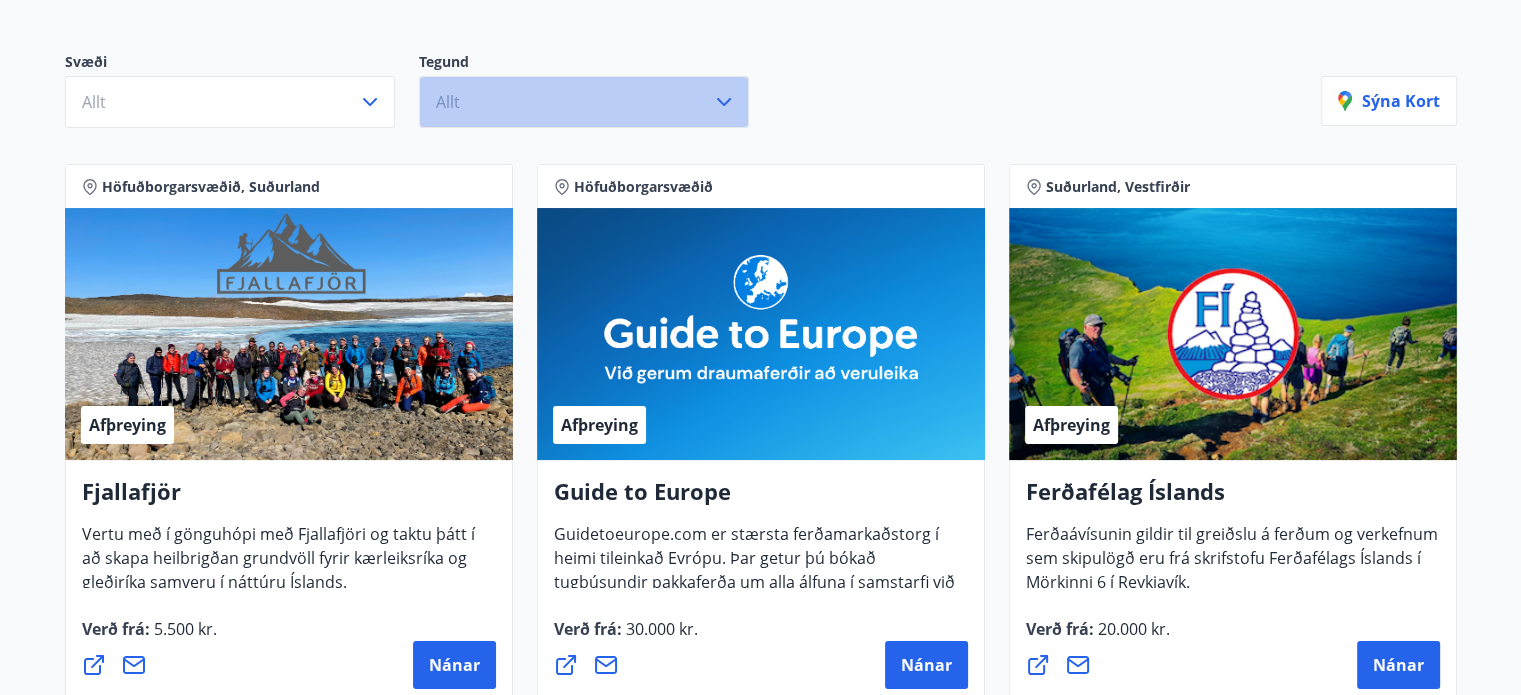 click on "Allt" at bounding box center [584, 102] 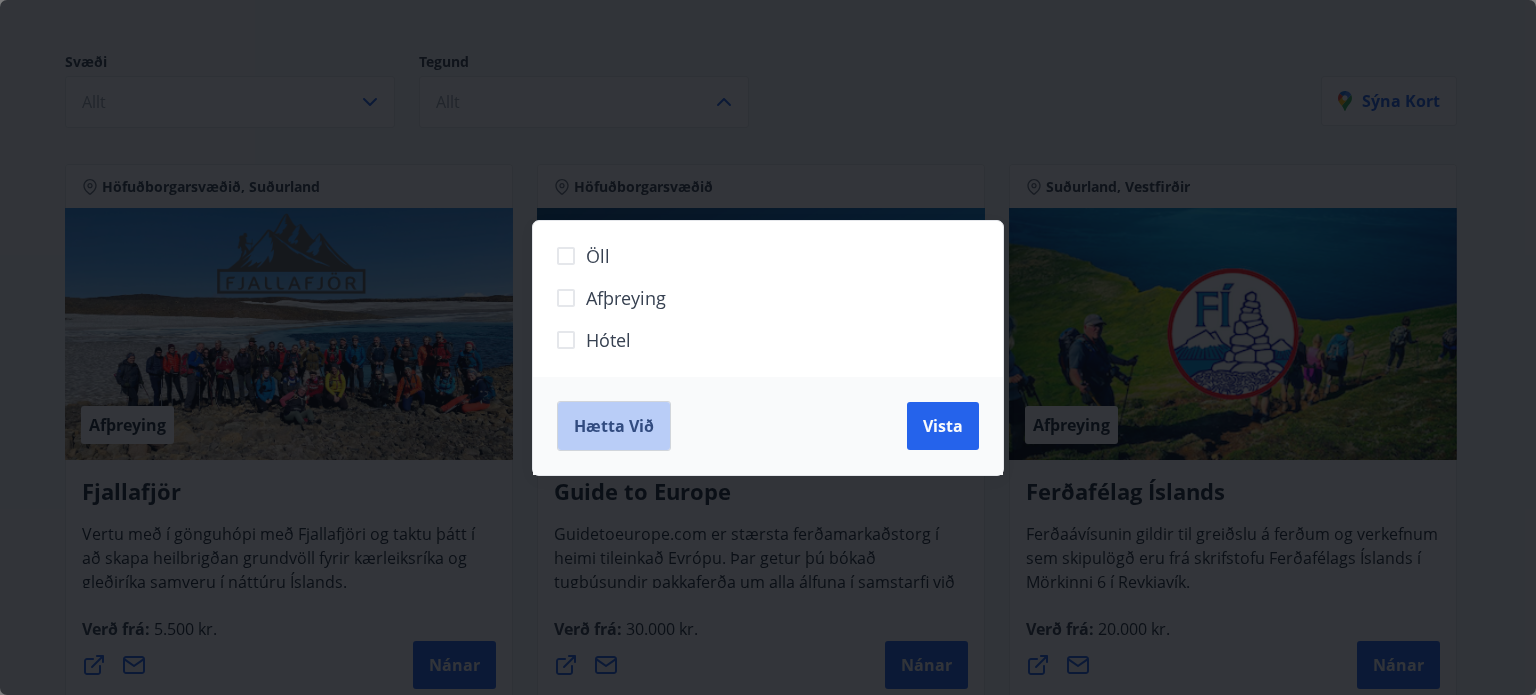 click on "Hætta við" at bounding box center [614, 426] 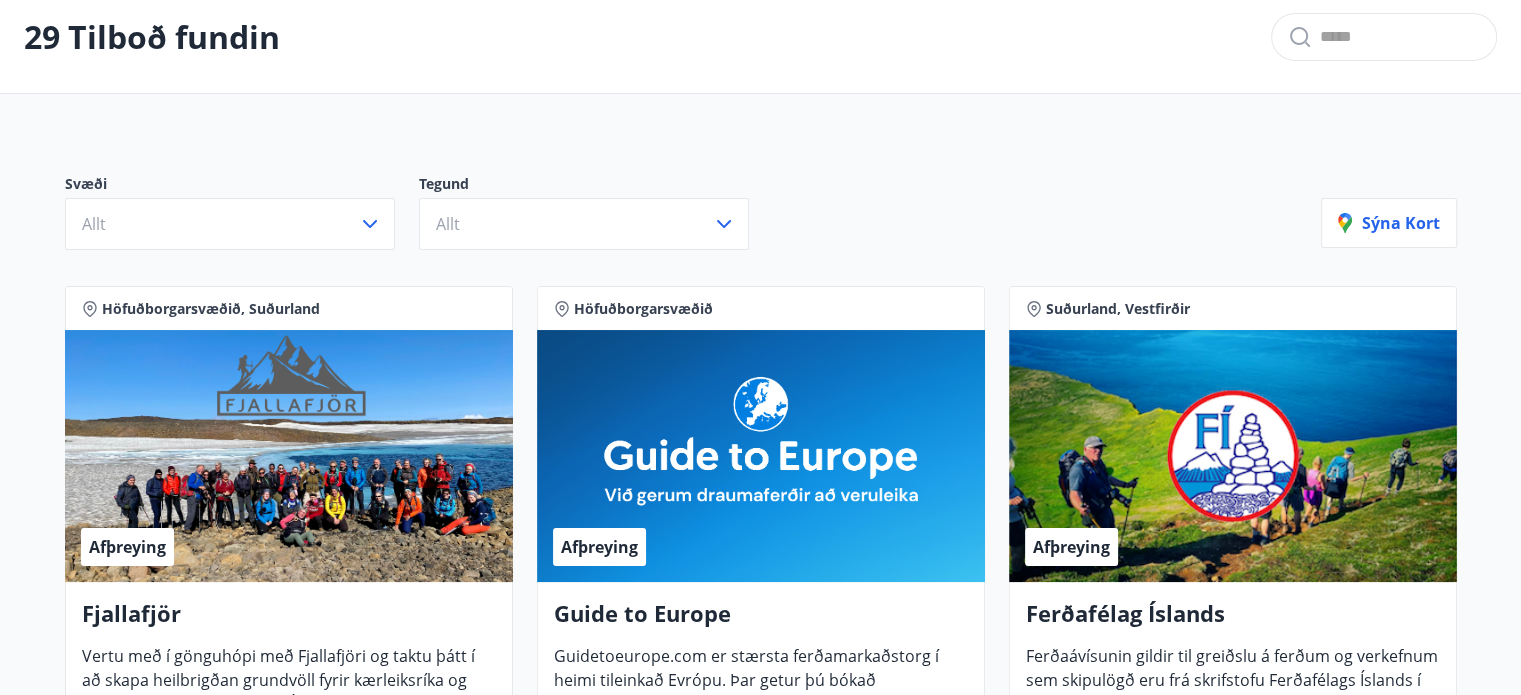 scroll, scrollTop: 0, scrollLeft: 0, axis: both 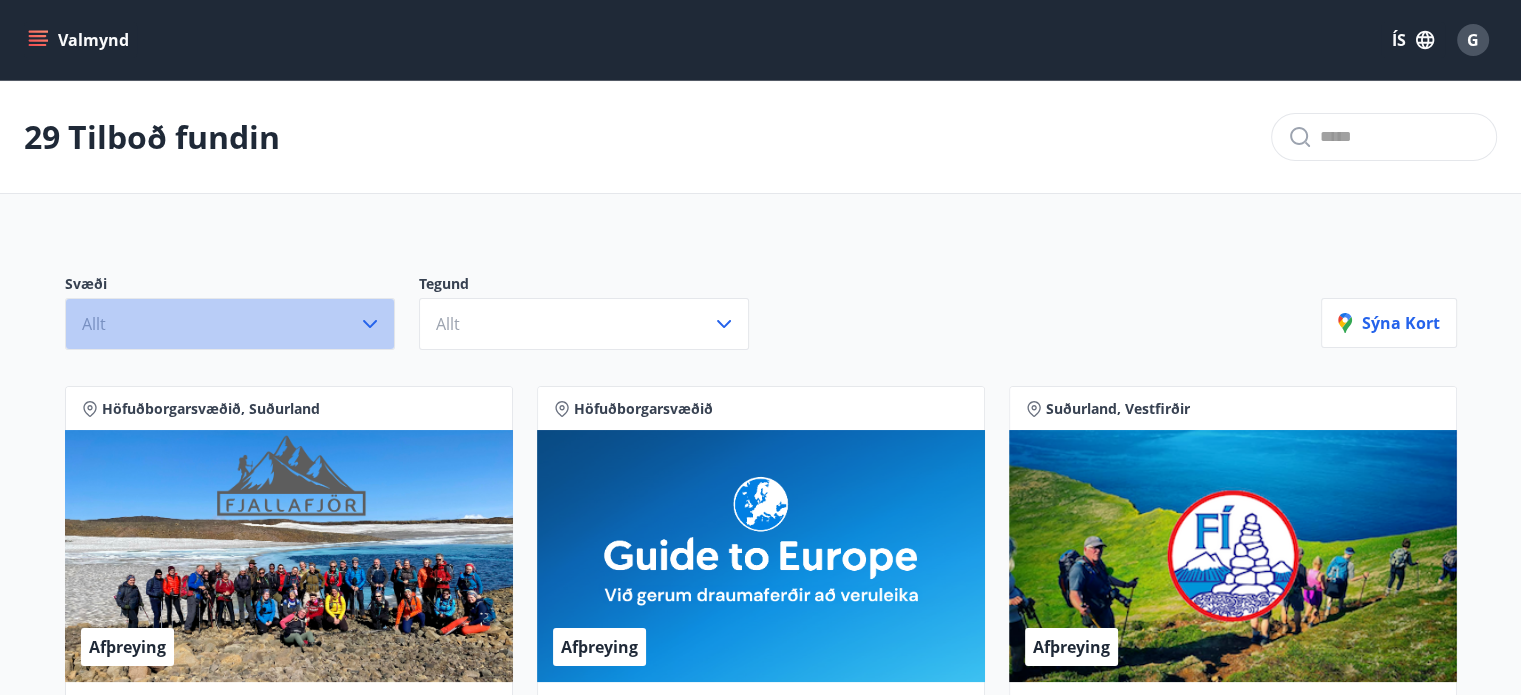 click on "Allt" at bounding box center [230, 324] 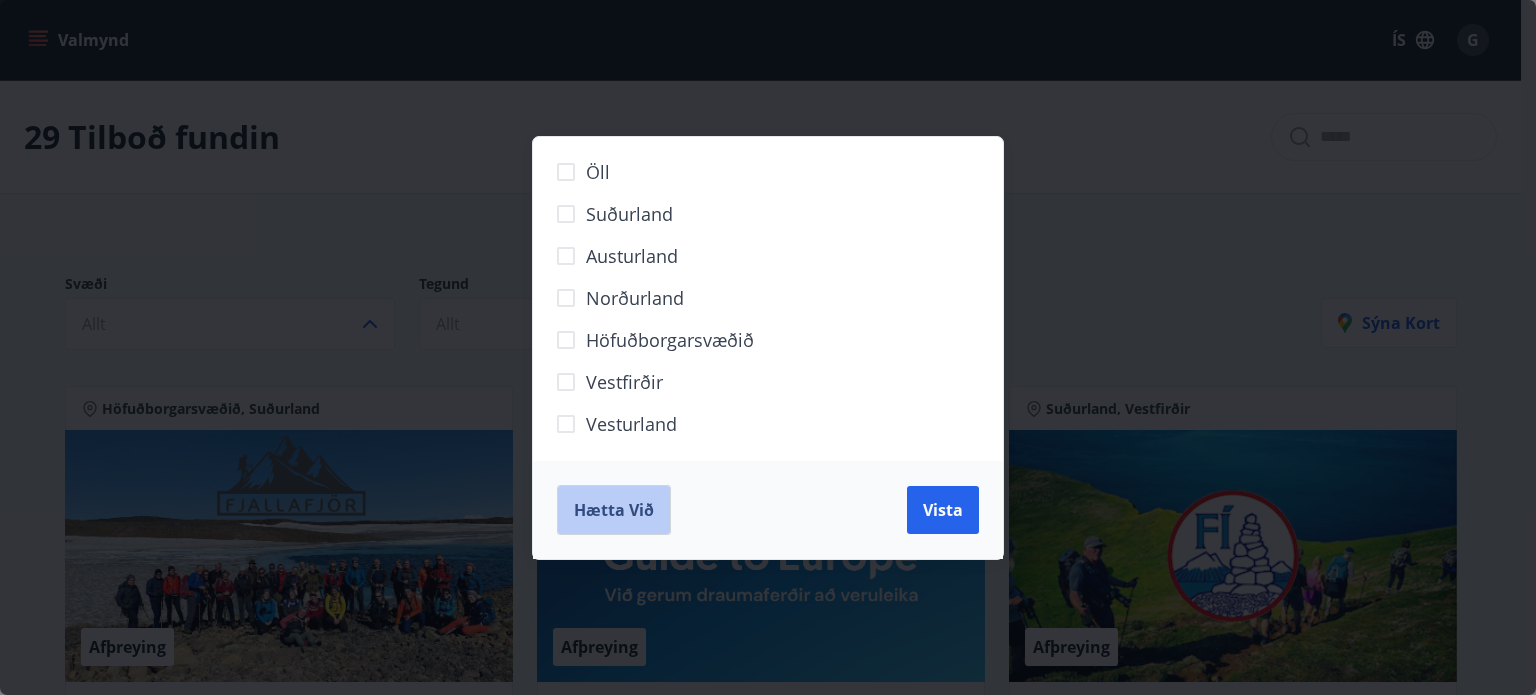 click on "Hætta við" at bounding box center (614, 510) 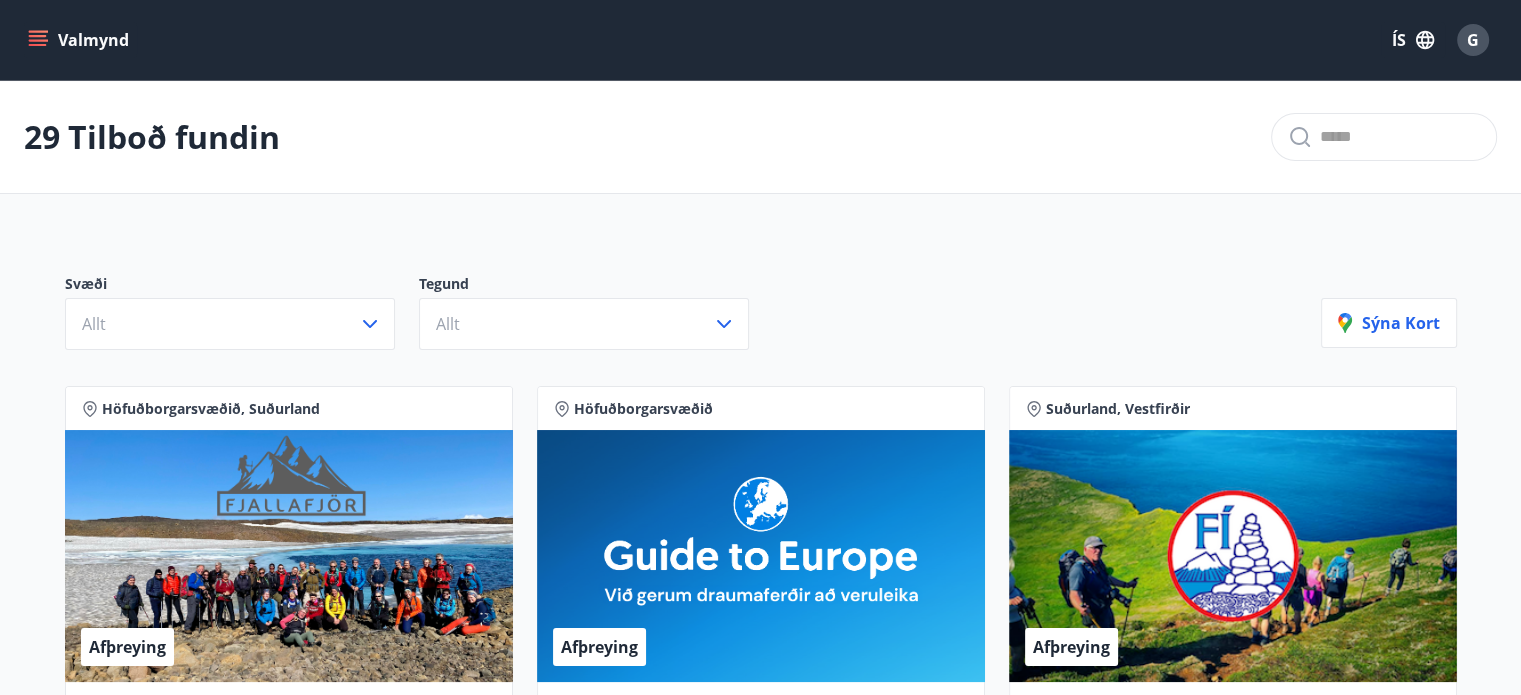 click 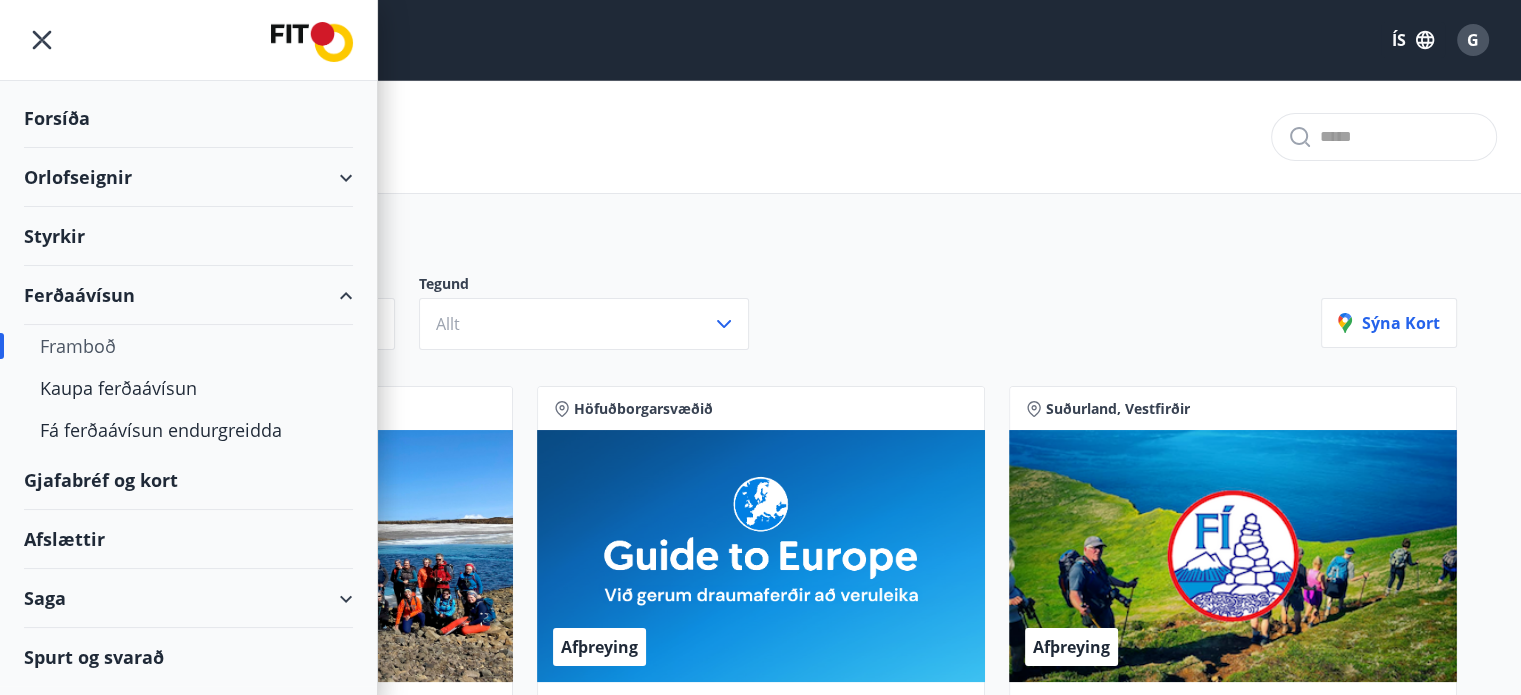 click on "Saga" at bounding box center [188, 598] 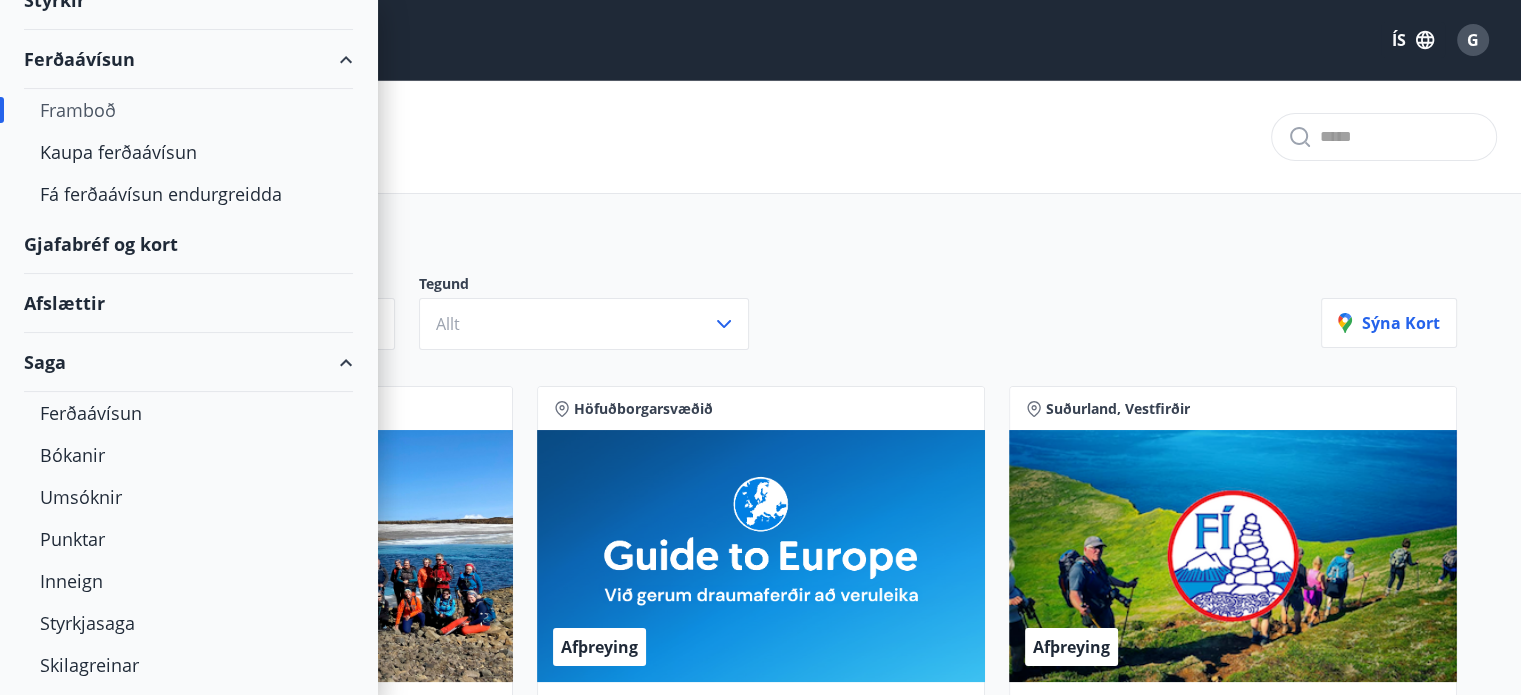 scroll, scrollTop: 283, scrollLeft: 0, axis: vertical 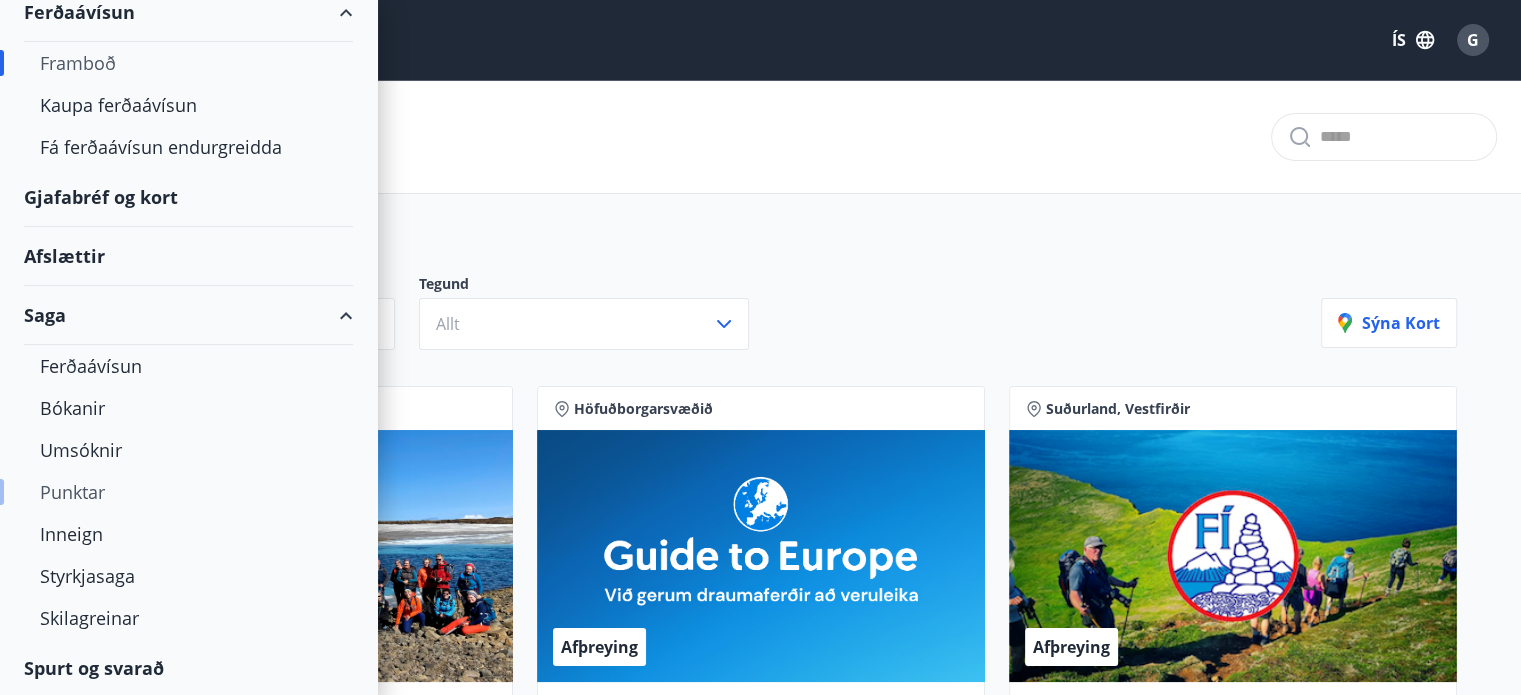 click on "Punktar" at bounding box center [188, 492] 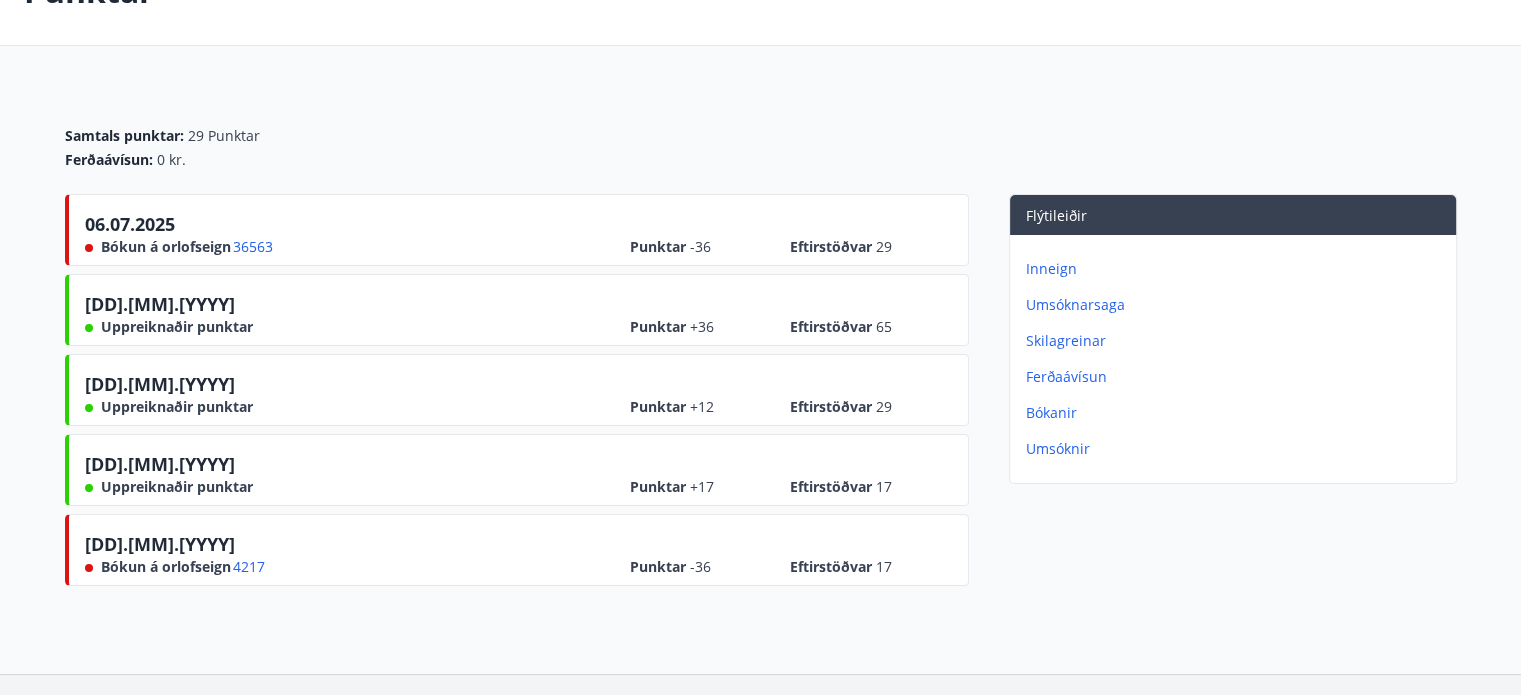scroll, scrollTop: 143, scrollLeft: 0, axis: vertical 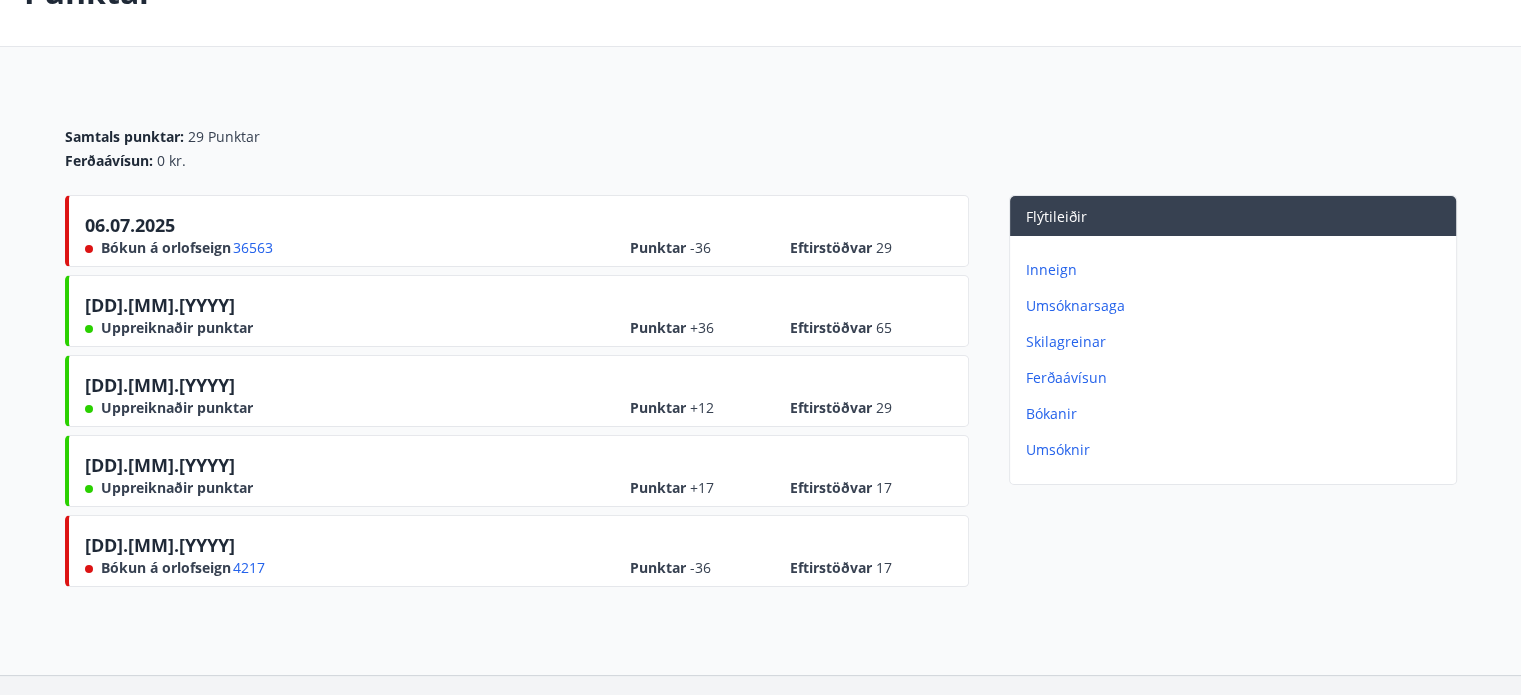 click on "Bókanir" at bounding box center (1237, 414) 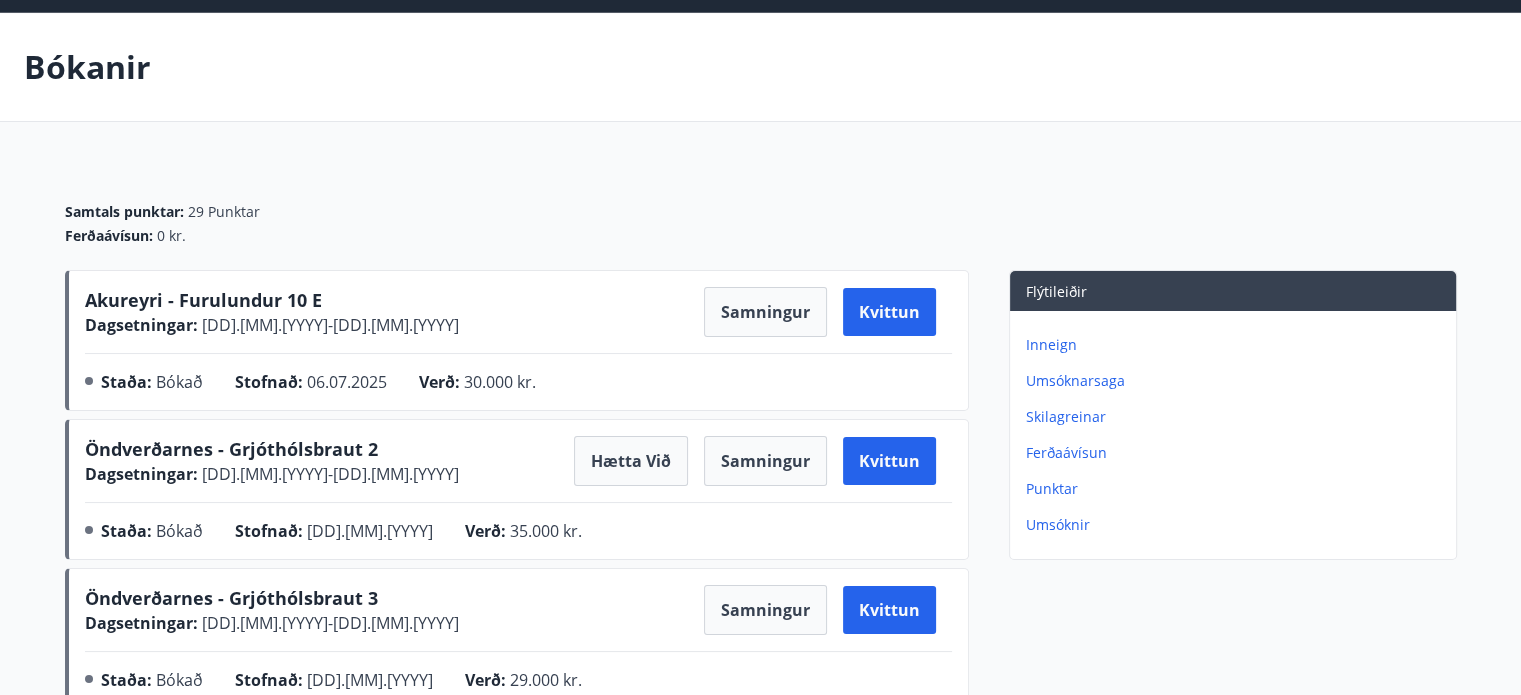 scroll, scrollTop: 60, scrollLeft: 0, axis: vertical 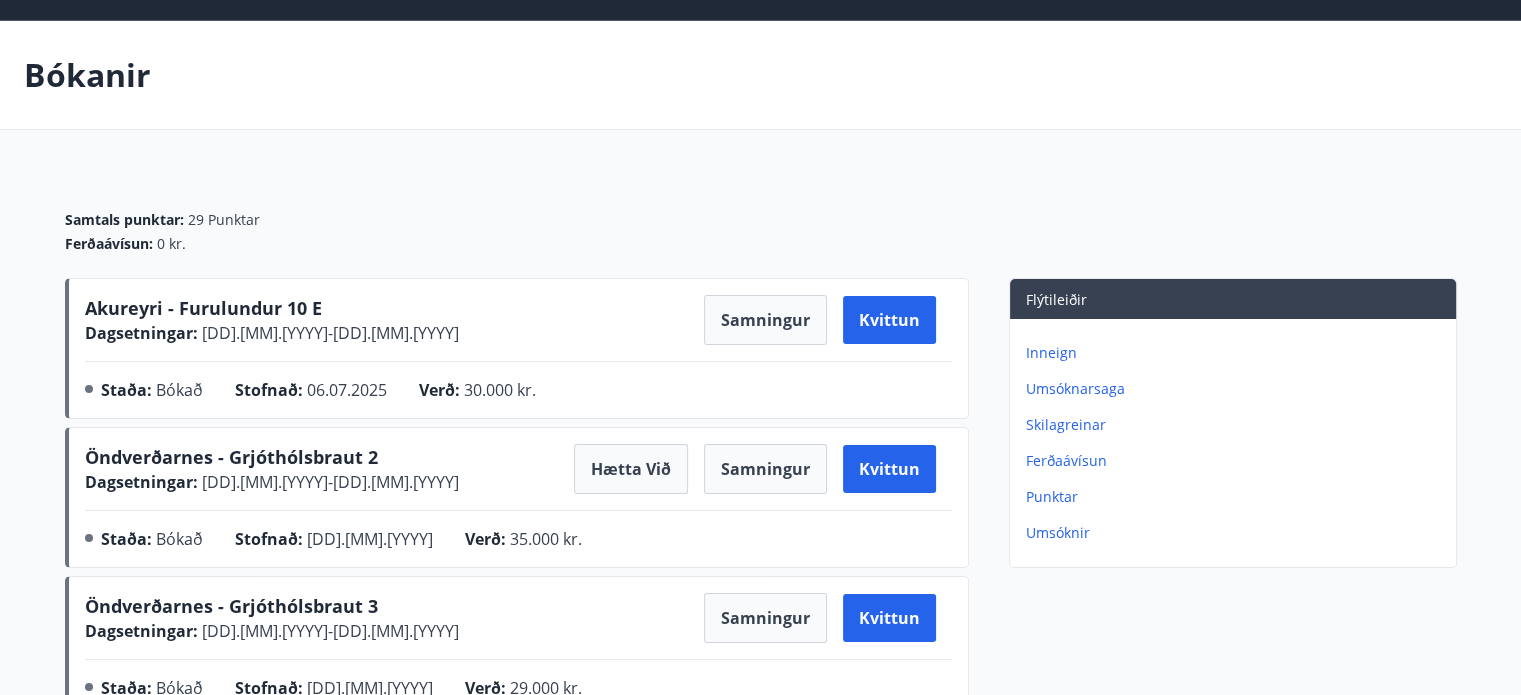 click on "Skilagreinar" at bounding box center [1237, 425] 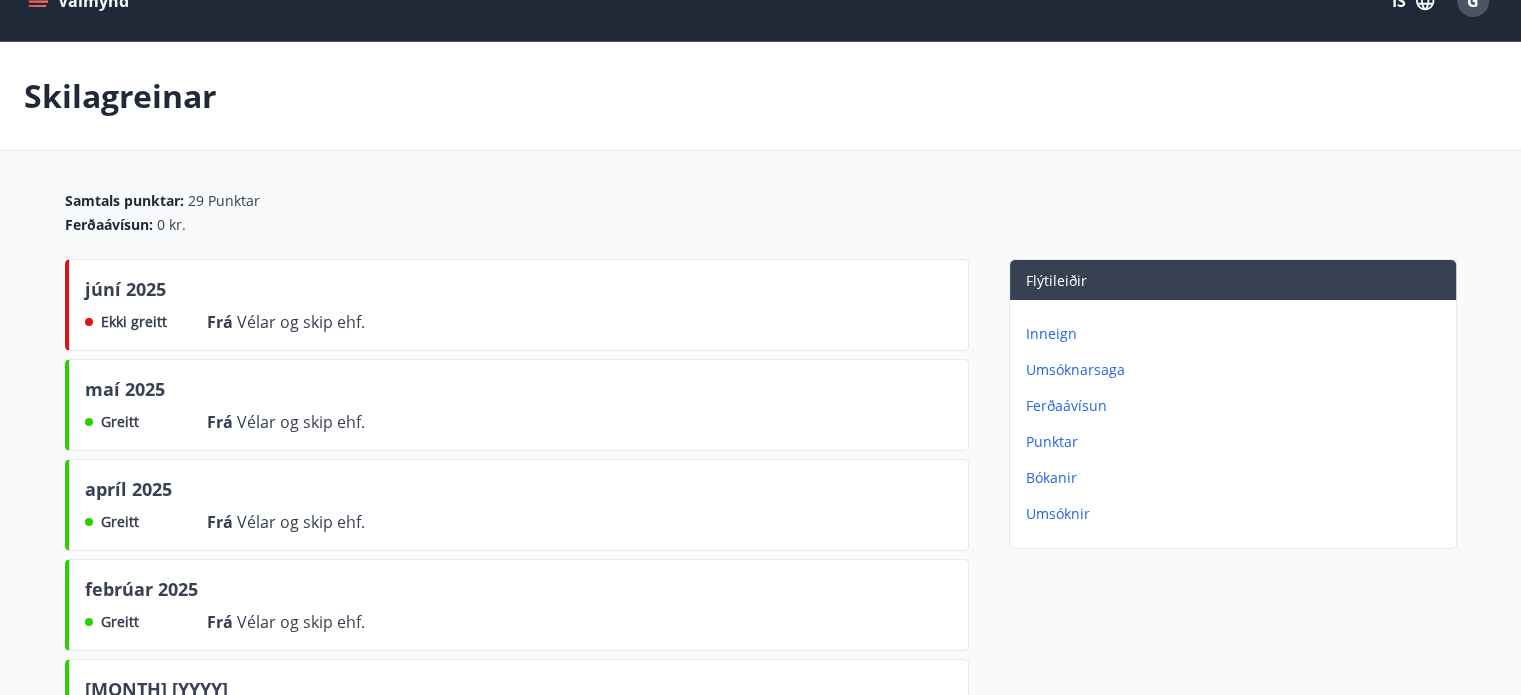 scroll, scrollTop: 0, scrollLeft: 0, axis: both 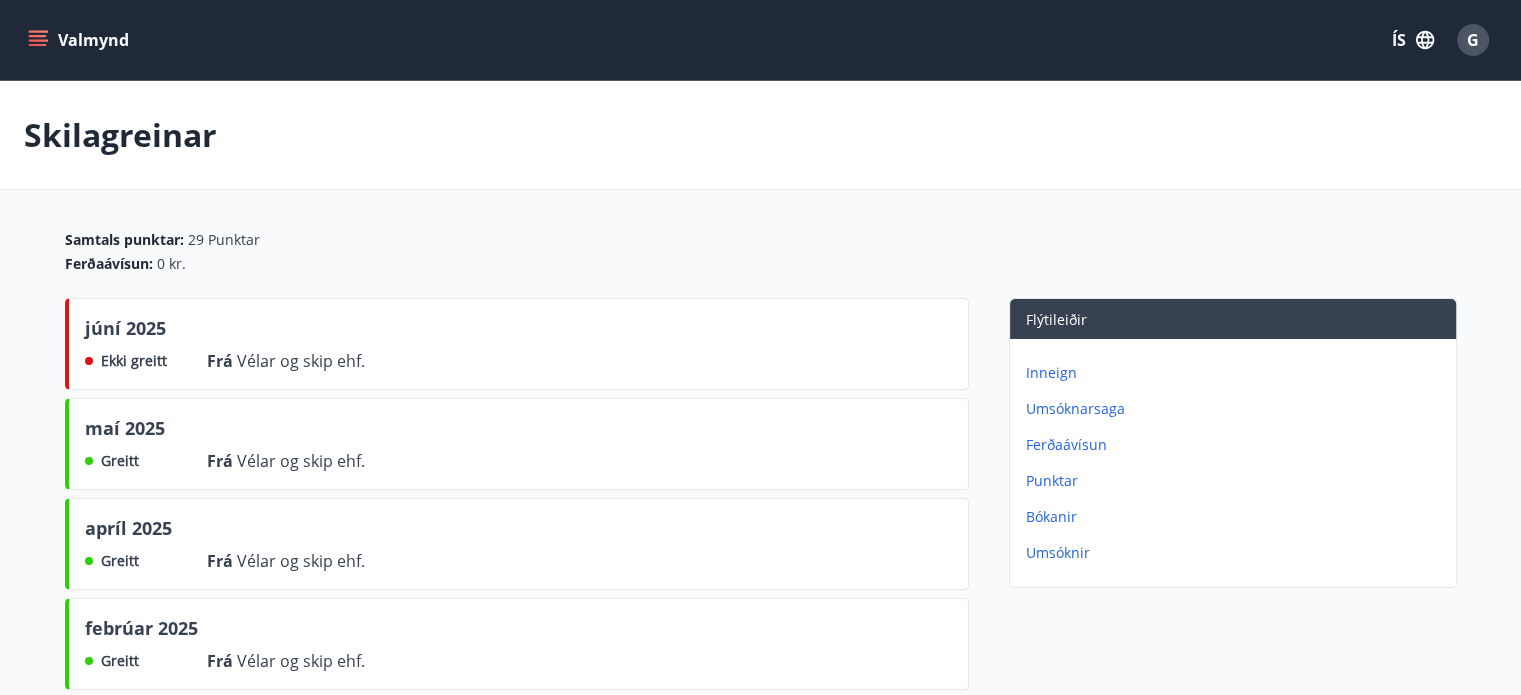 click on "Umsóknarsaga" at bounding box center [1237, 409] 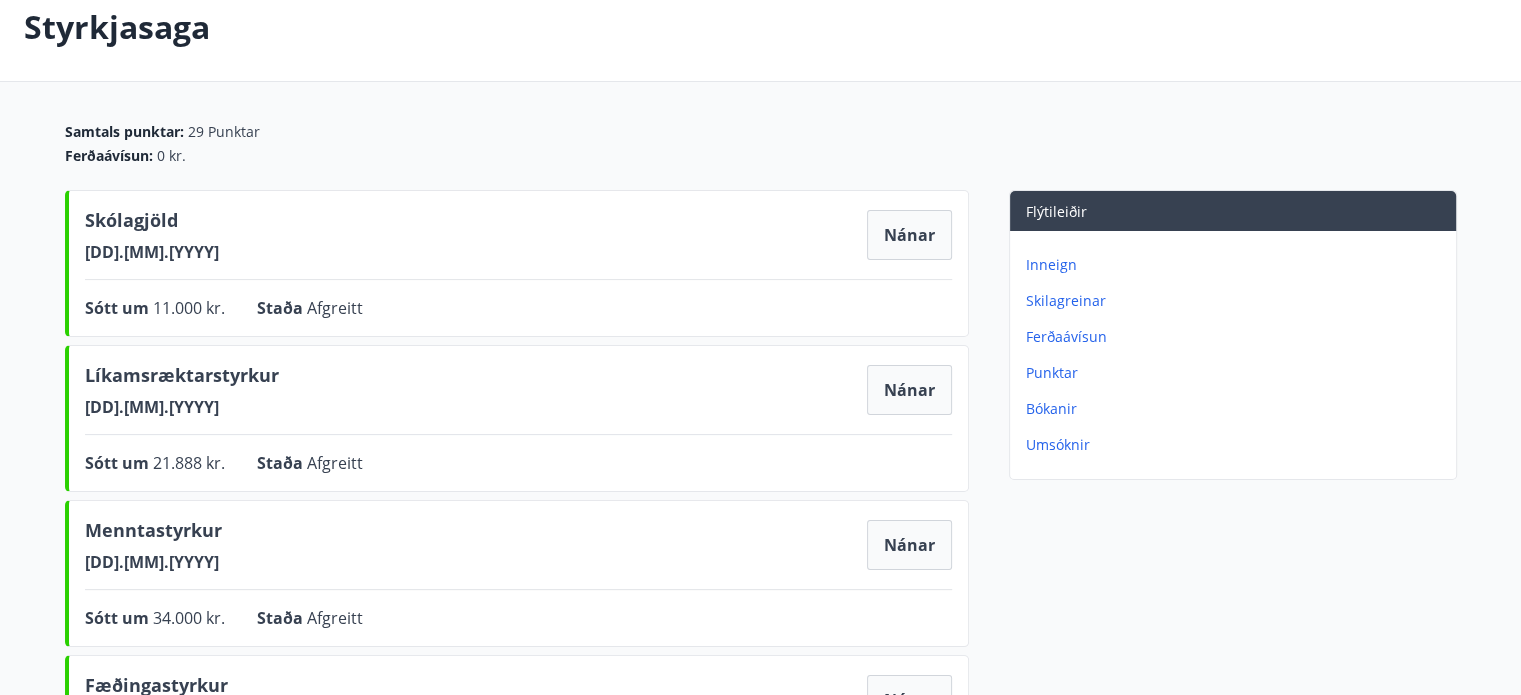 scroll, scrollTop: 0, scrollLeft: 0, axis: both 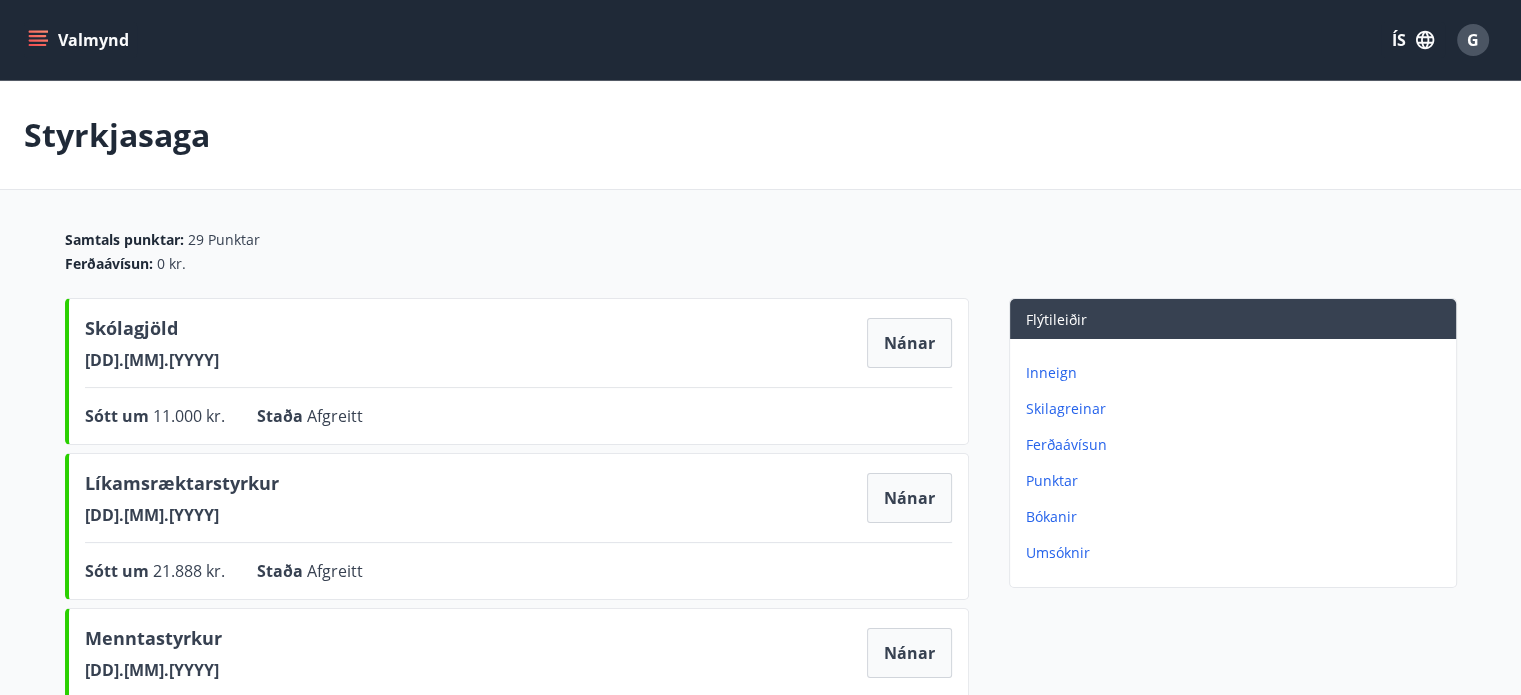 click on "Inneign" at bounding box center (1237, 373) 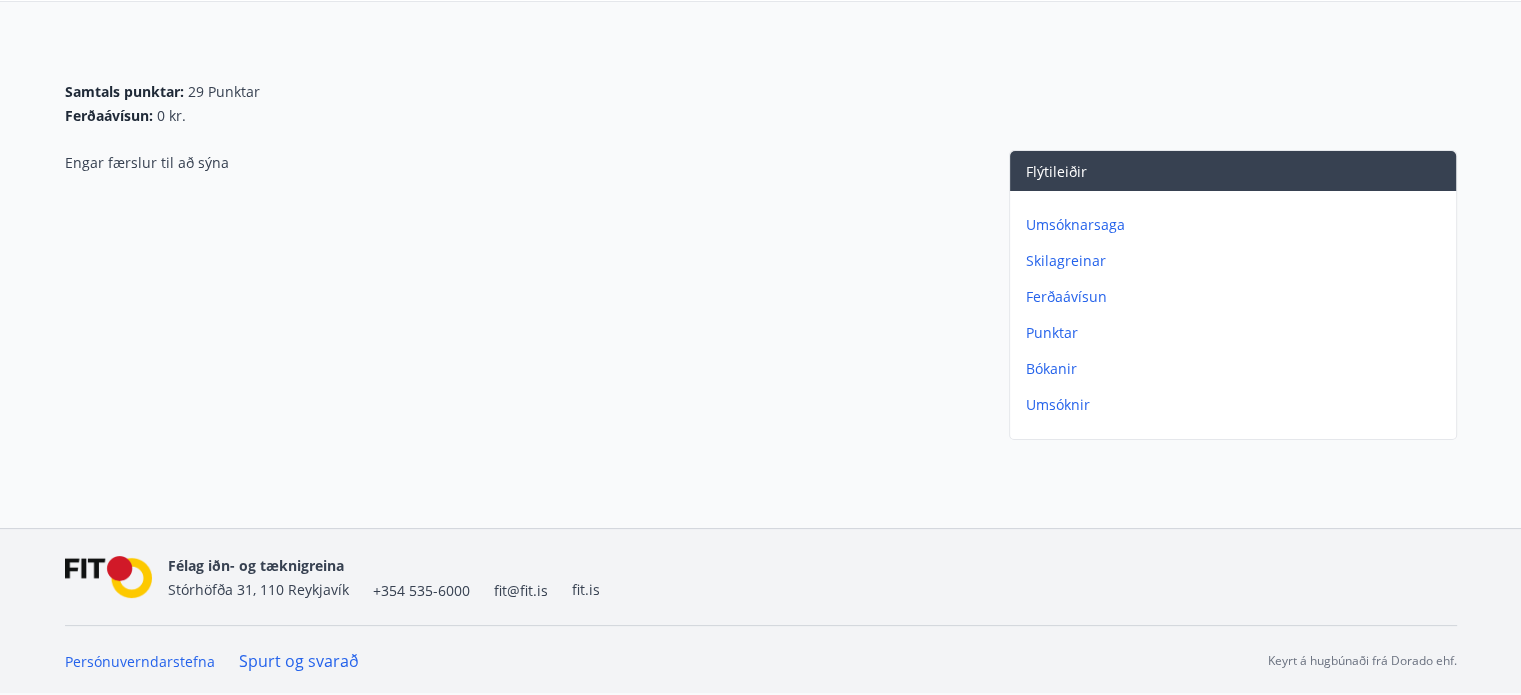scroll, scrollTop: 0, scrollLeft: 0, axis: both 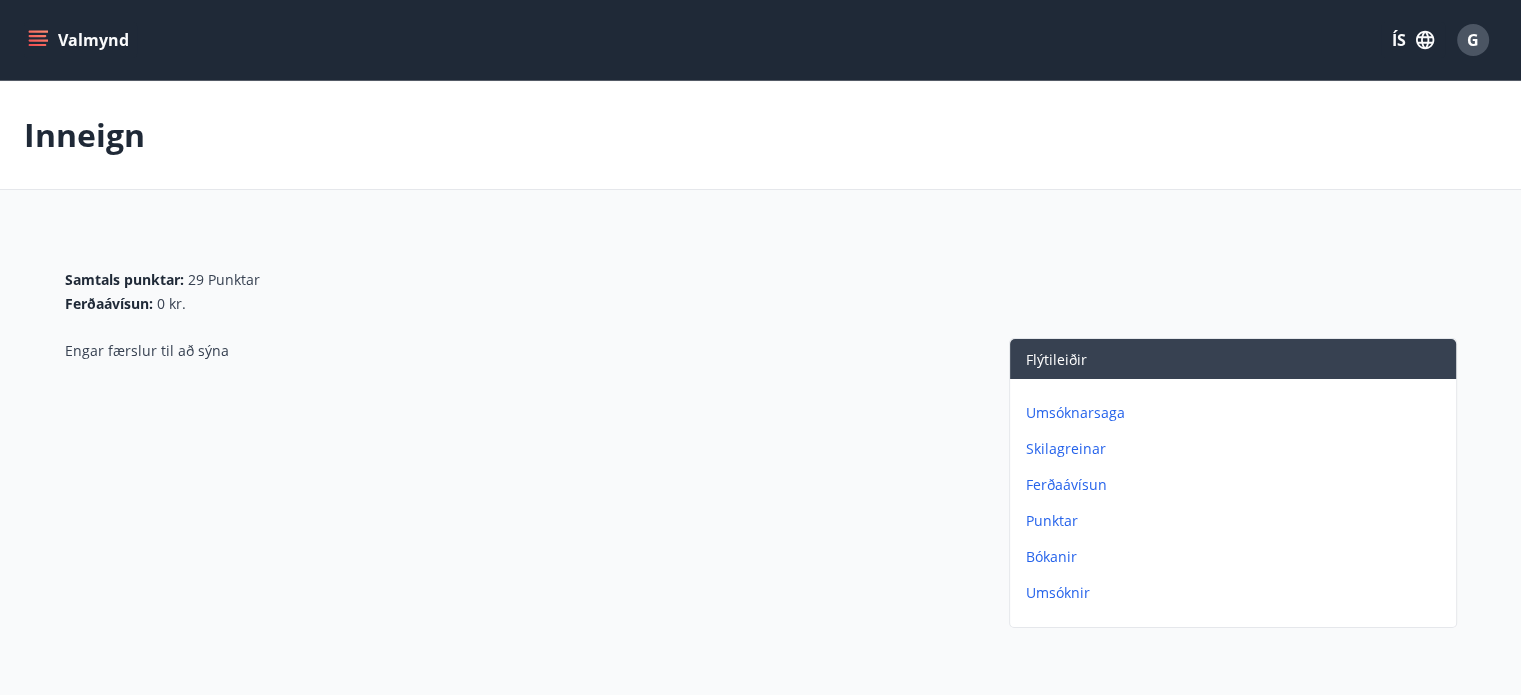 click 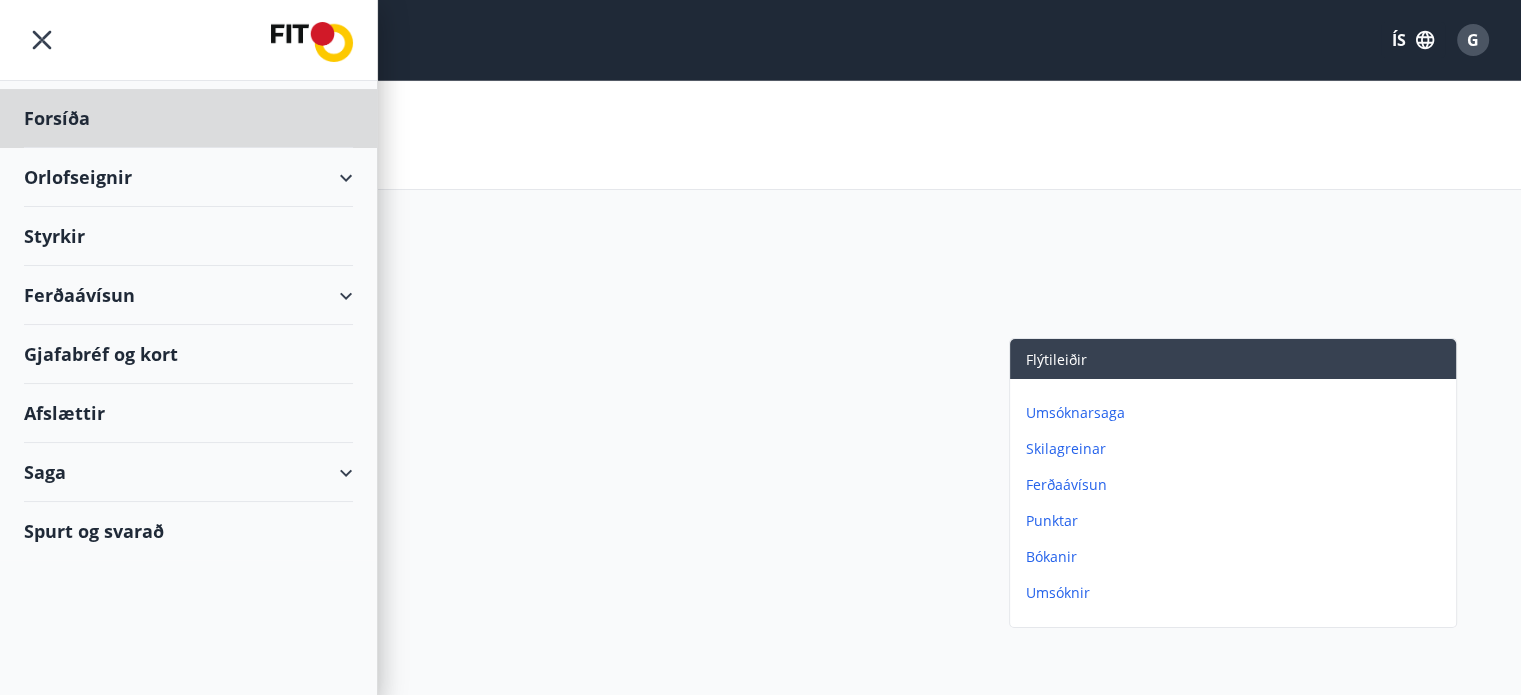 click on "Styrkir" at bounding box center (188, 118) 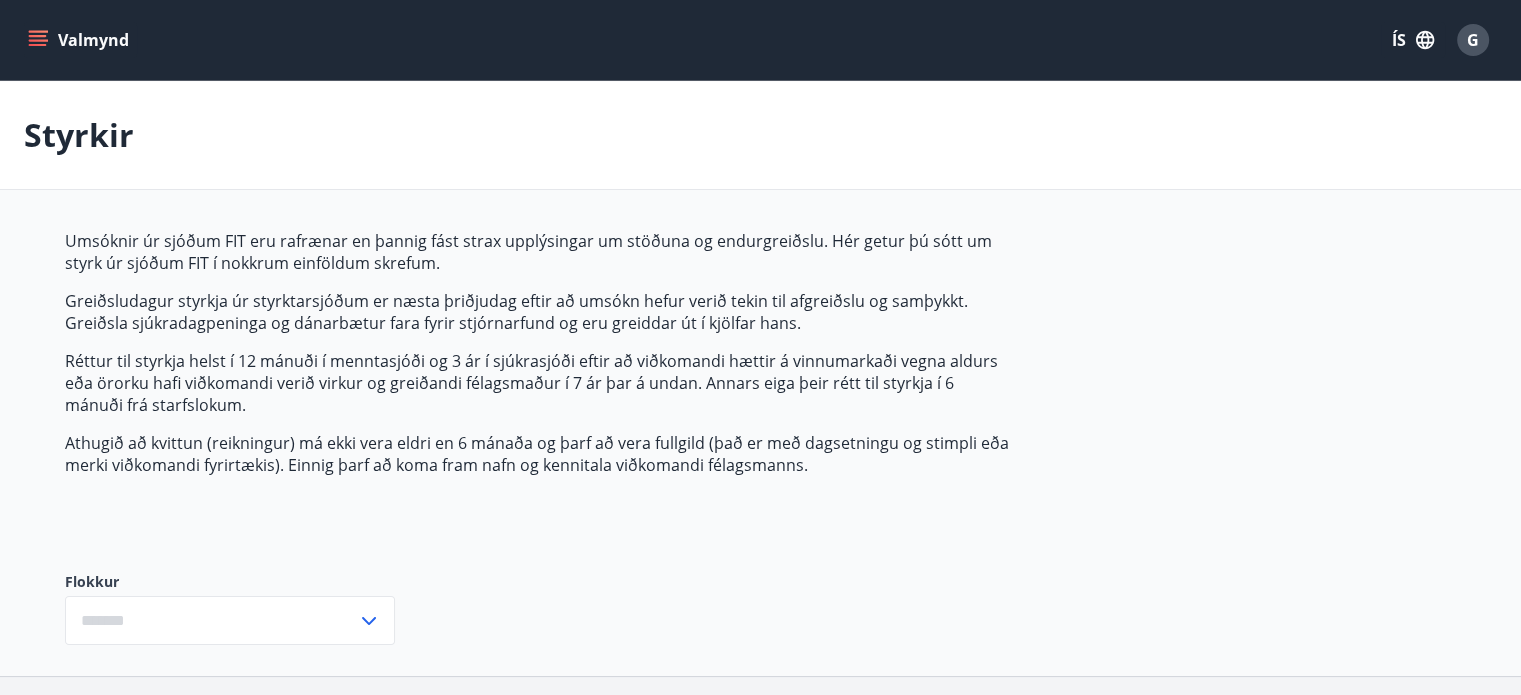 type on "***" 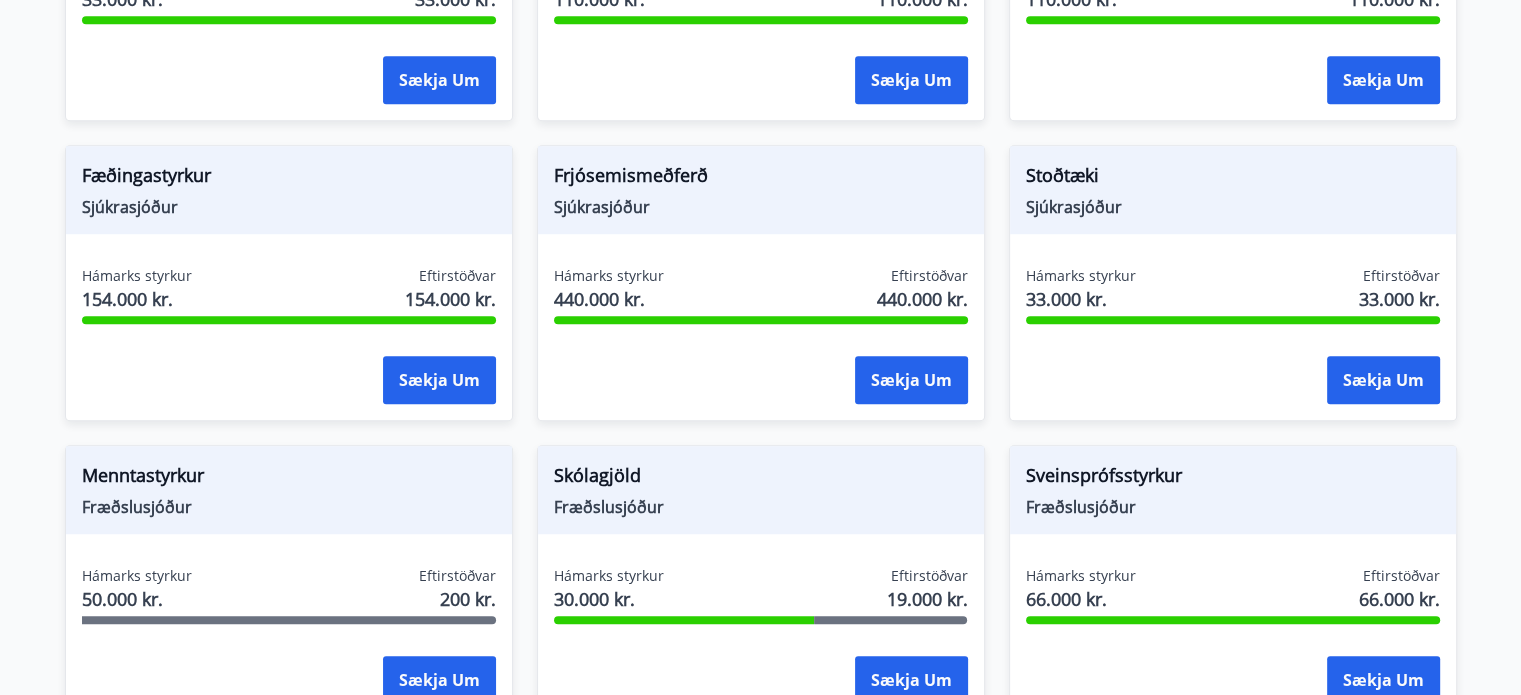 scroll, scrollTop: 1615, scrollLeft: 0, axis: vertical 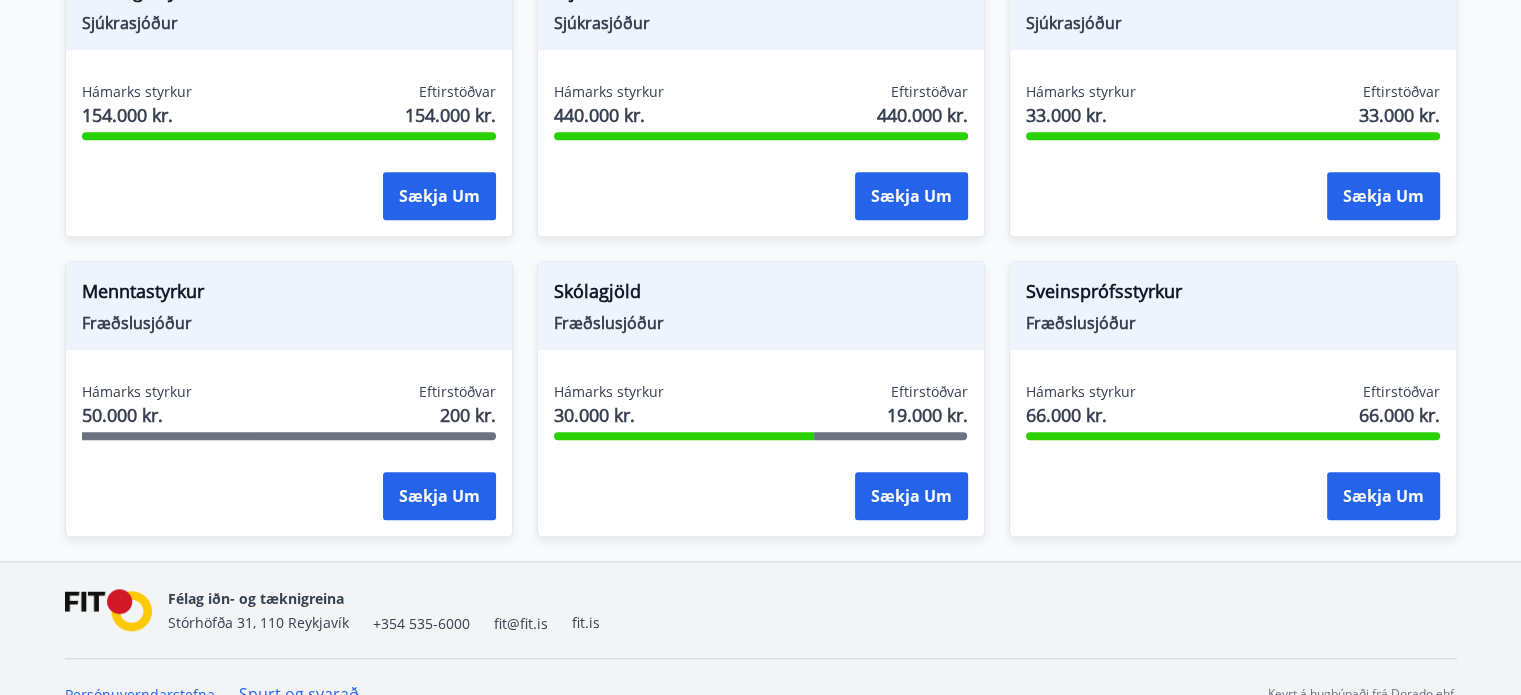 drag, startPoint x: 514, startPoint y: 539, endPoint x: 521, endPoint y: 463, distance: 76.321686 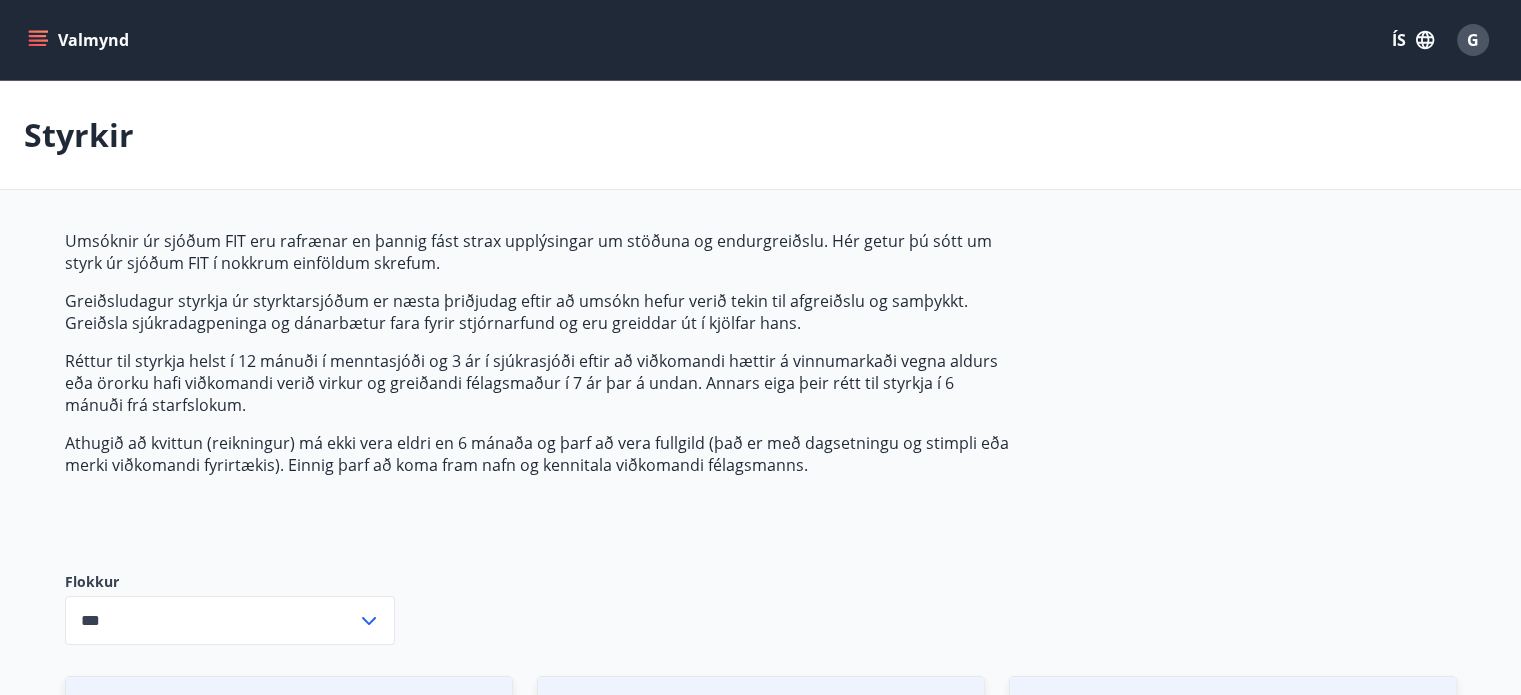 scroll, scrollTop: 0, scrollLeft: 0, axis: both 